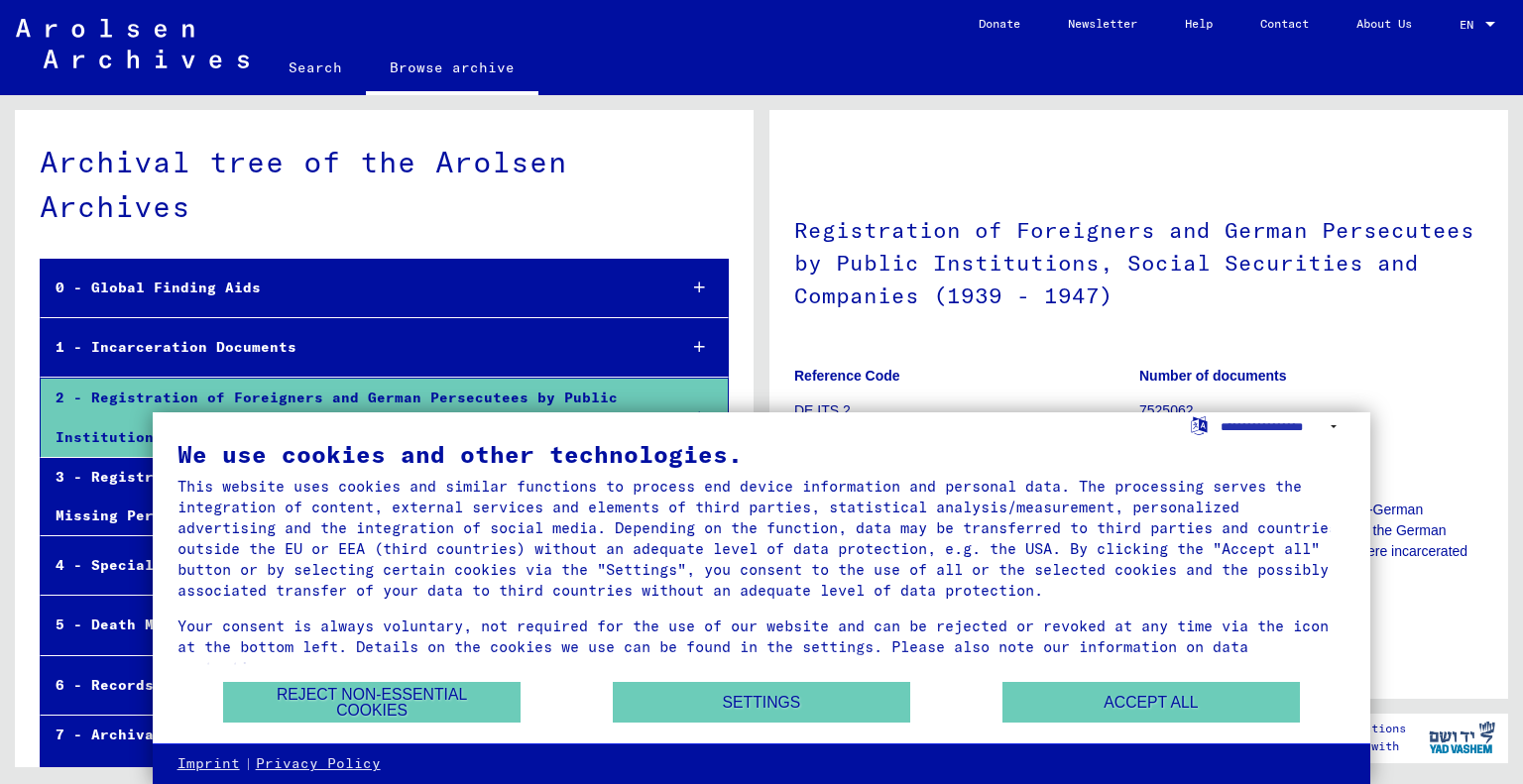 scroll, scrollTop: 0, scrollLeft: 0, axis: both 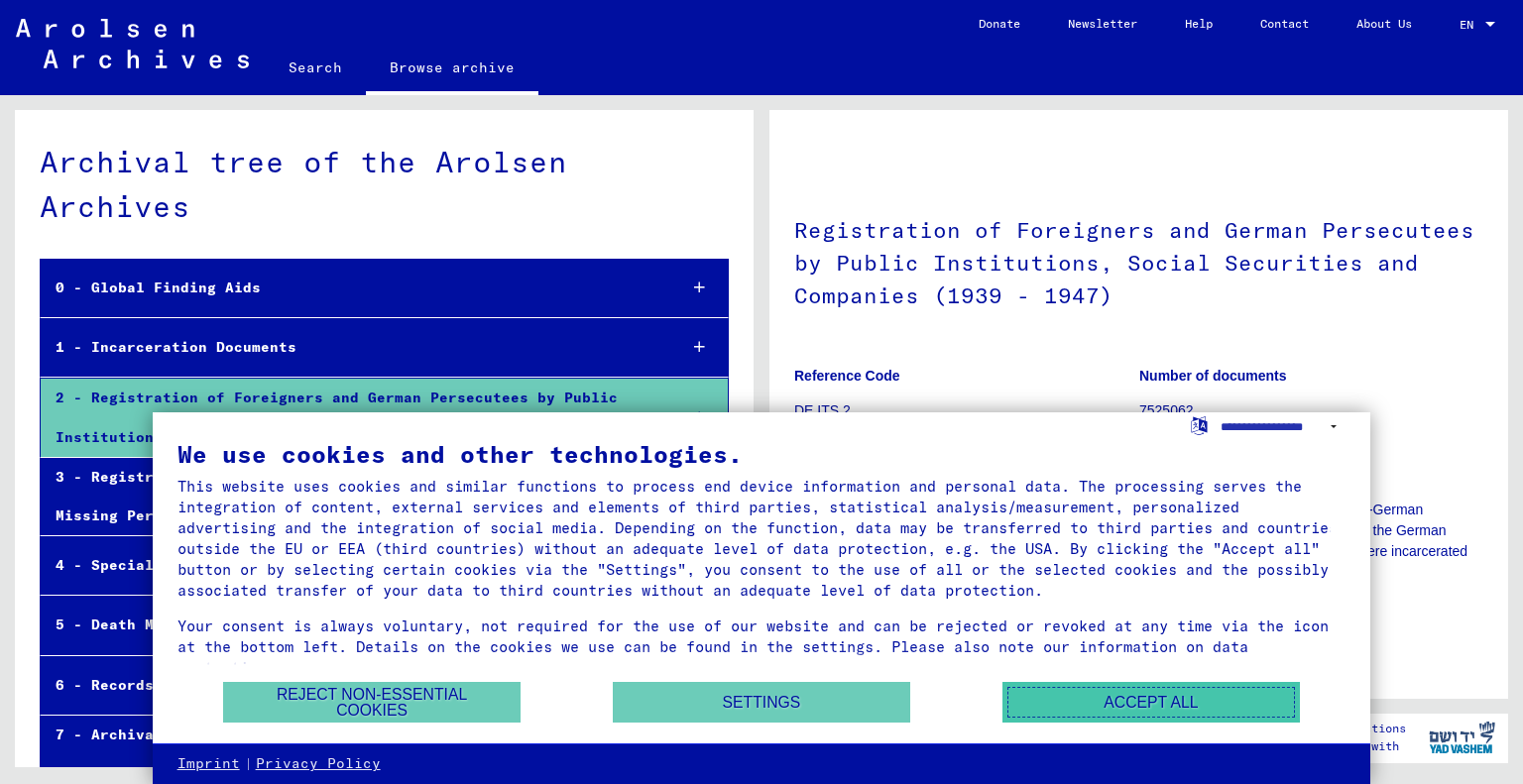 click on "Accept all" at bounding box center [1151, 702] 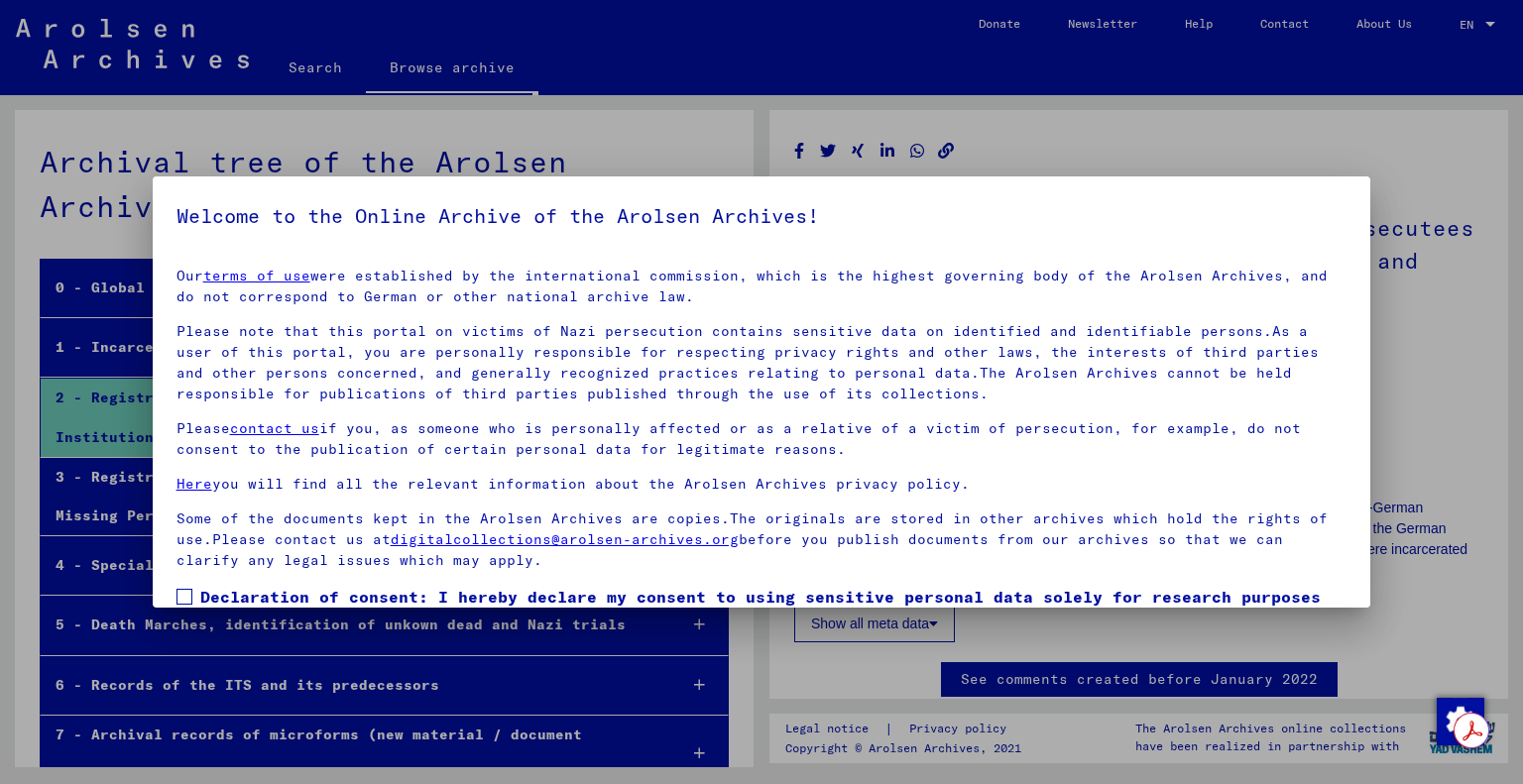 scroll, scrollTop: 0, scrollLeft: 0, axis: both 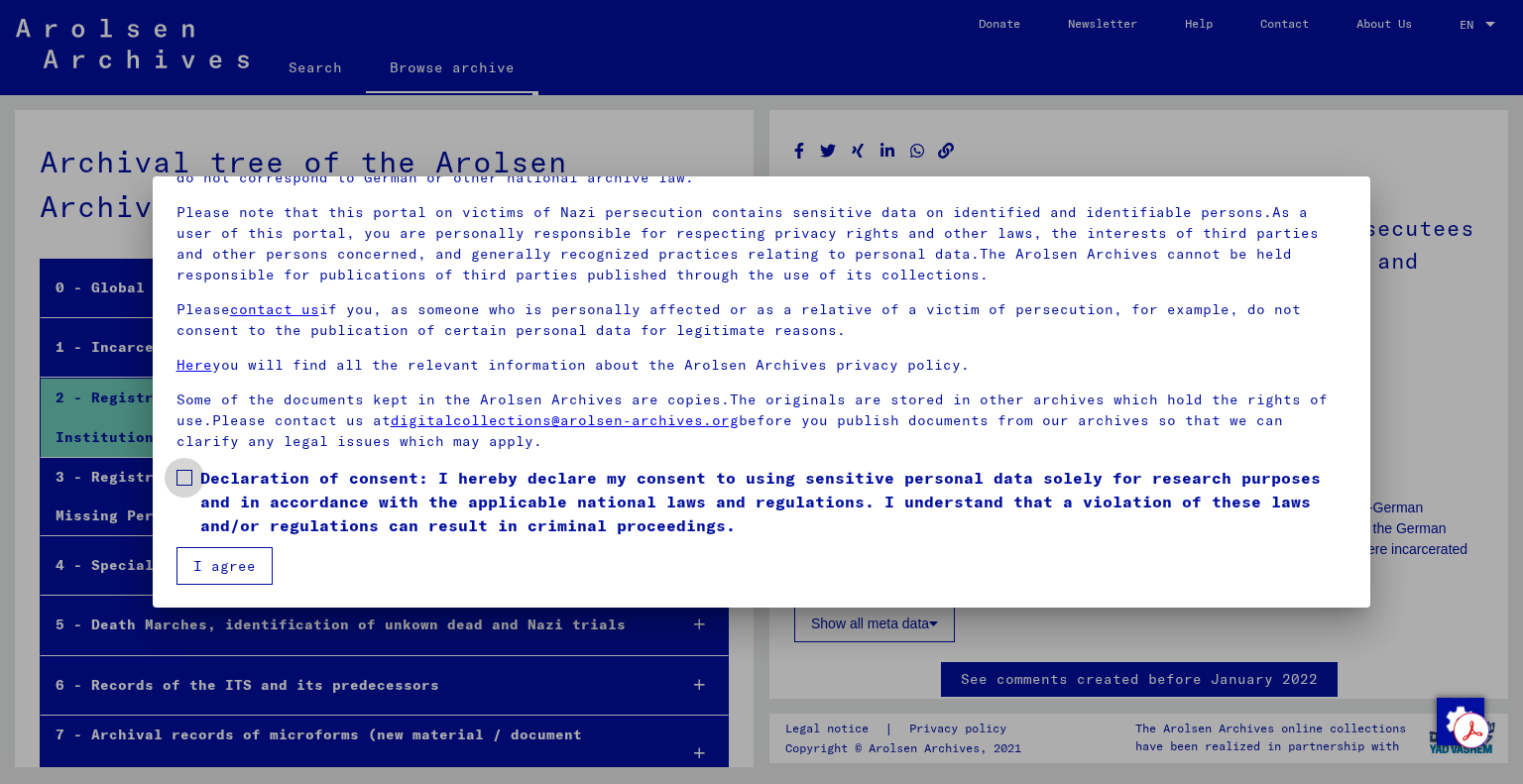 click at bounding box center [184, 478] 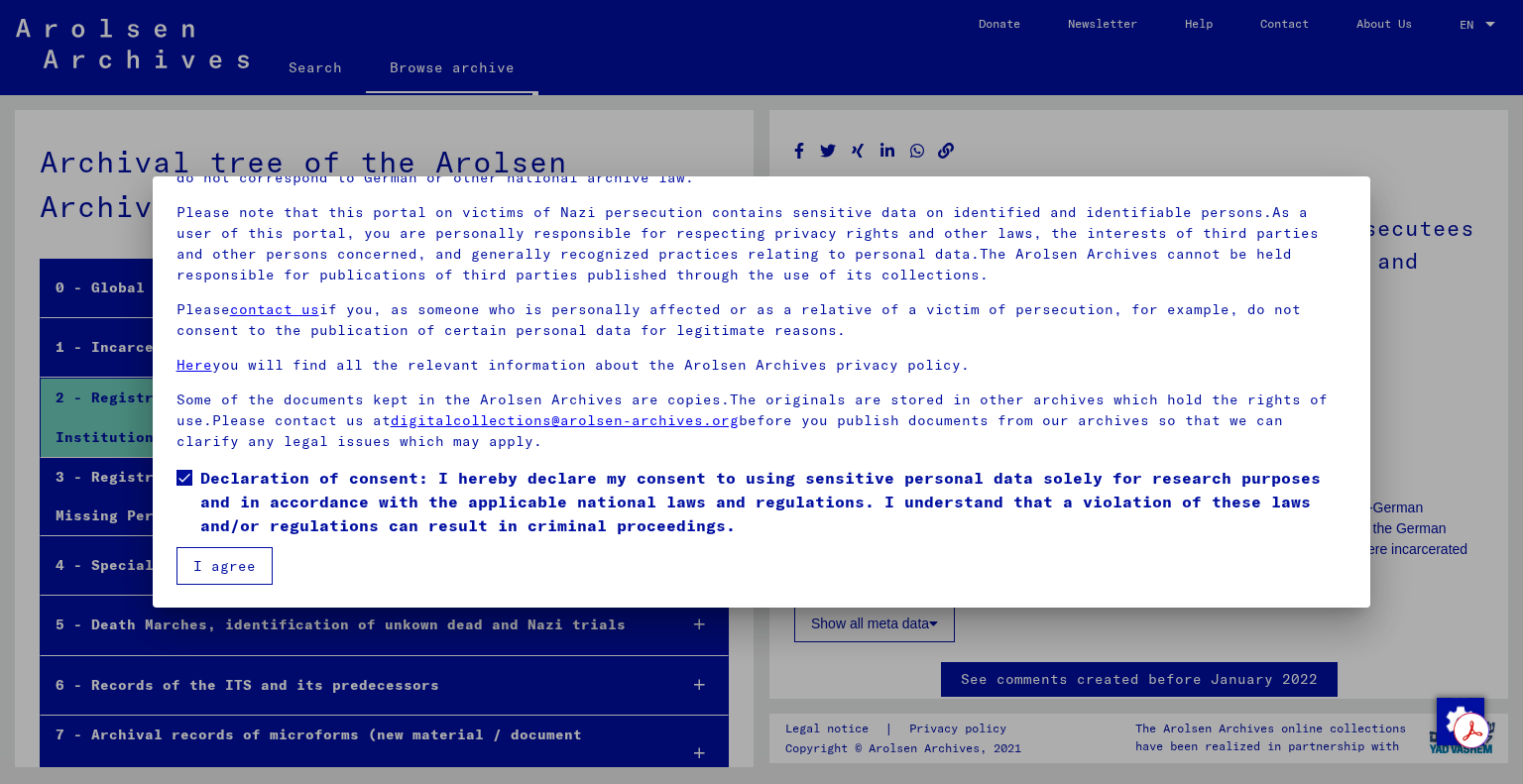 click on "I agree" at bounding box center (224, 566) 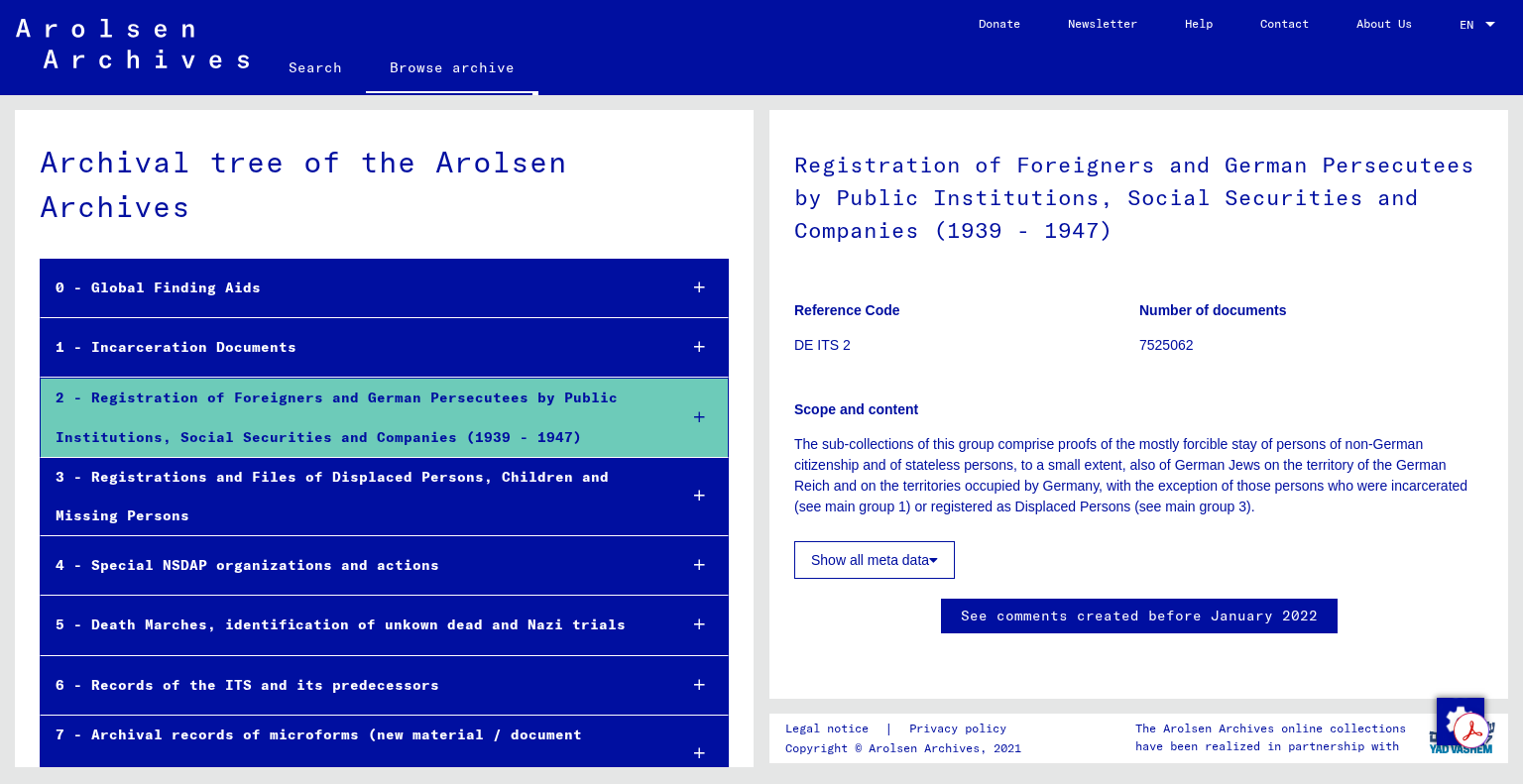 scroll, scrollTop: 0, scrollLeft: 0, axis: both 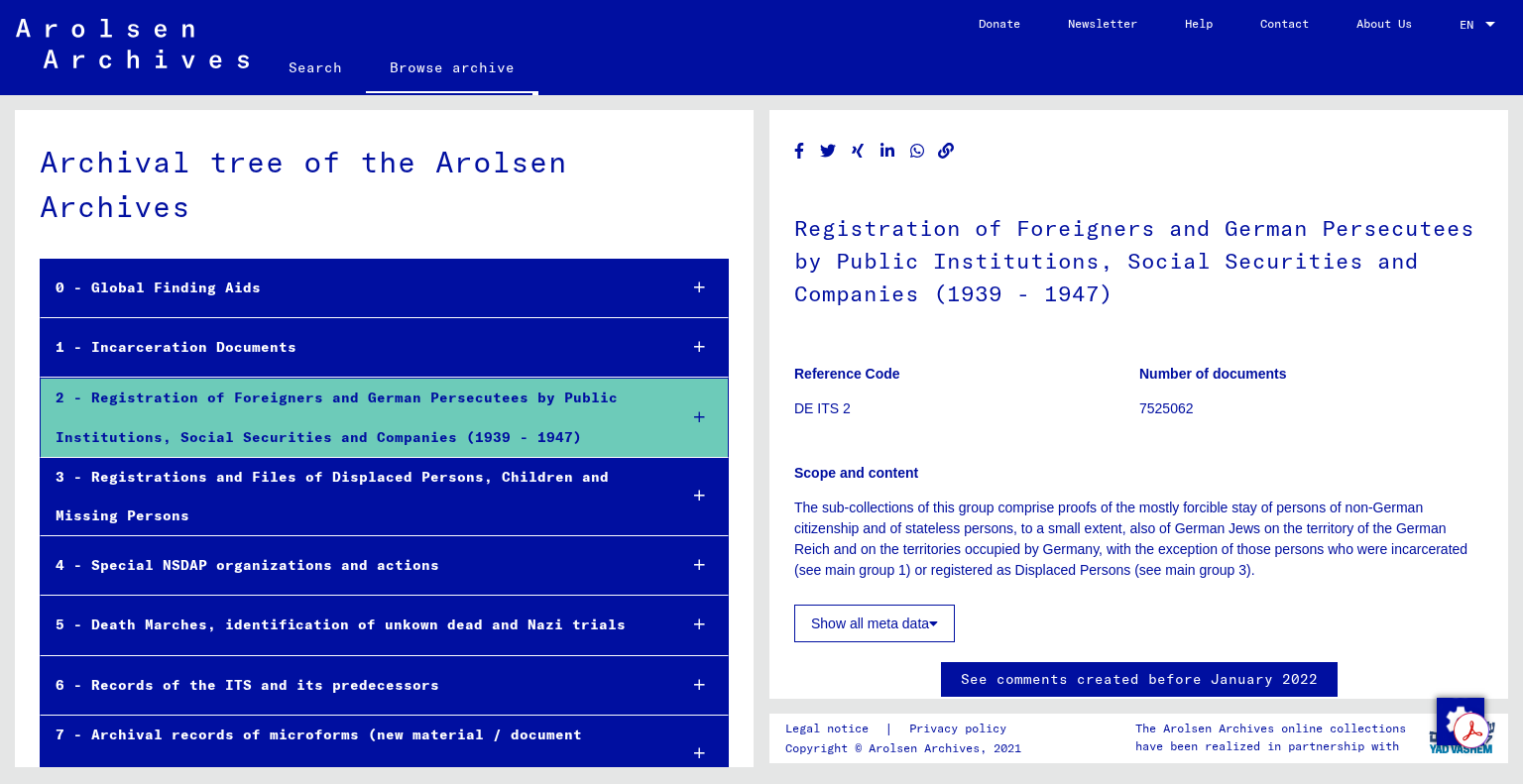 click on "Show all meta data" 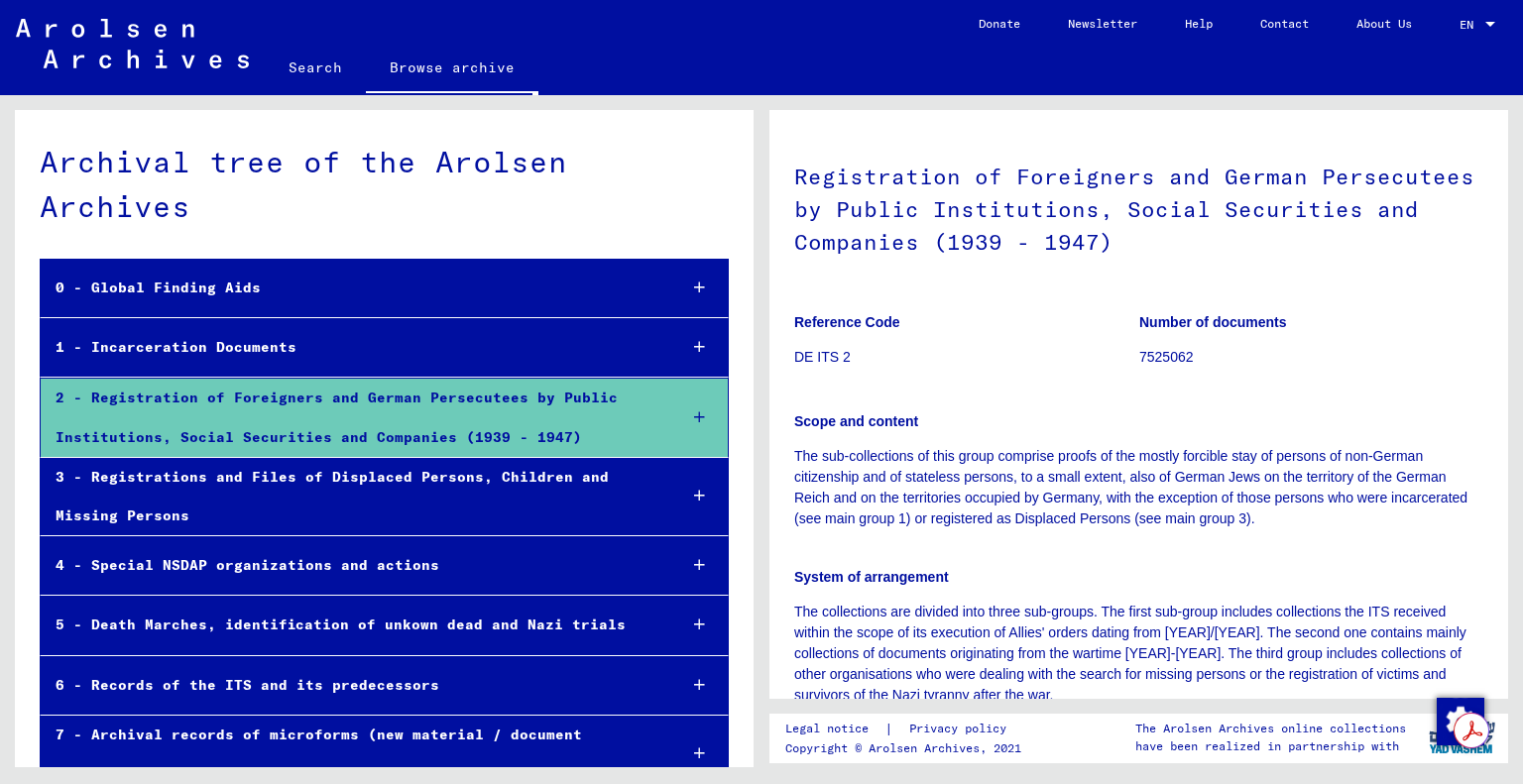 scroll, scrollTop: 0, scrollLeft: 0, axis: both 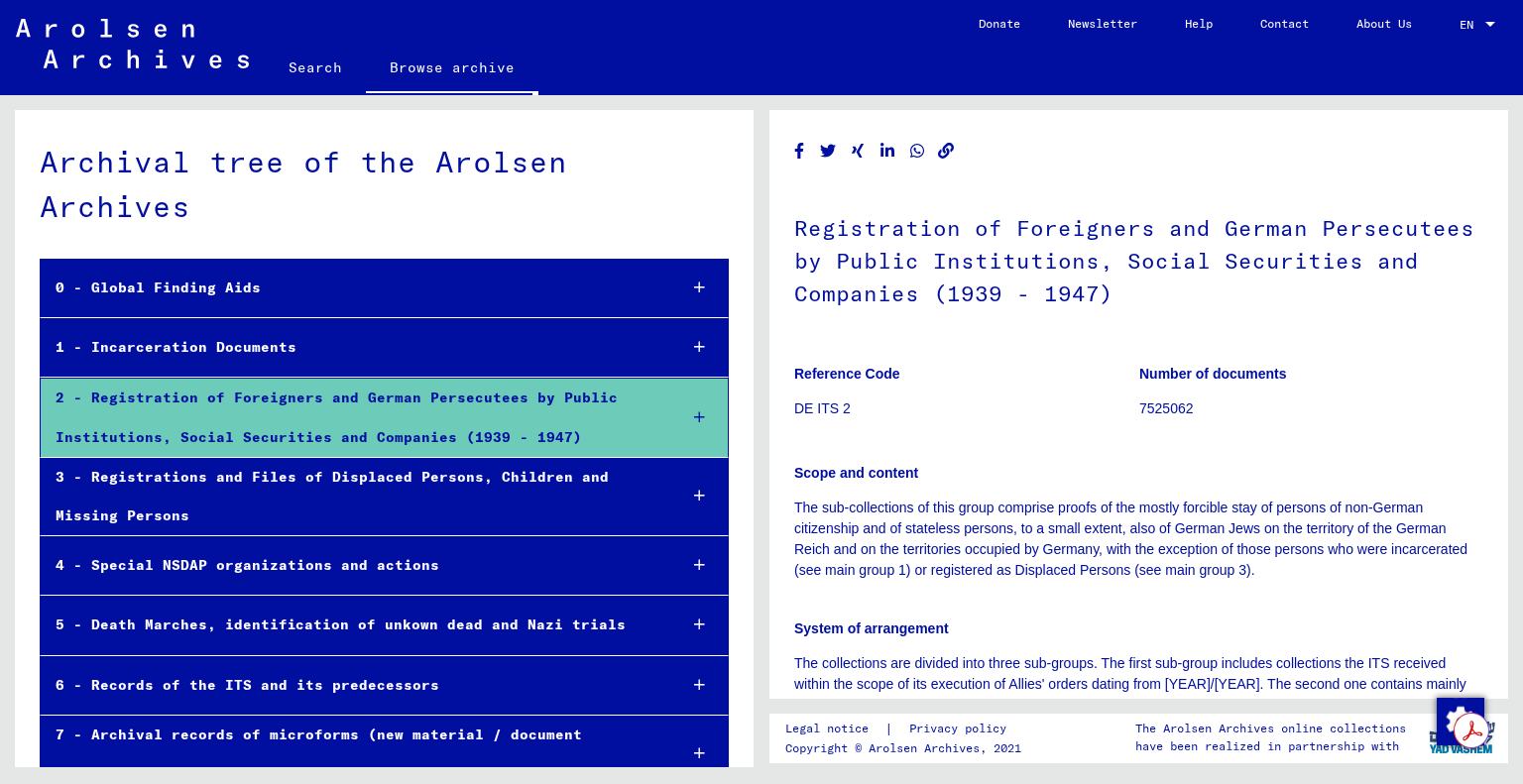 click at bounding box center [699, 417] 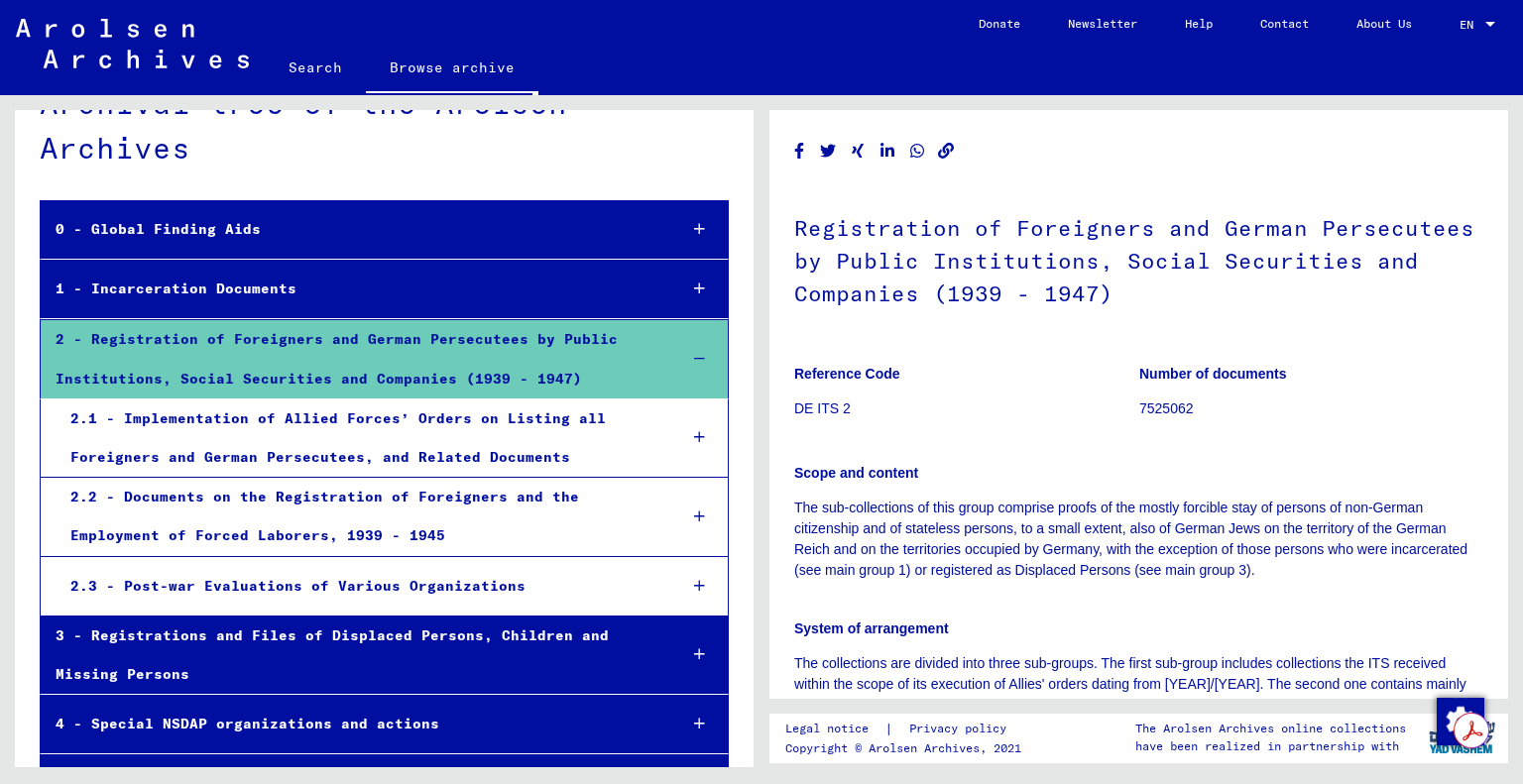 scroll, scrollTop: 0, scrollLeft: 0, axis: both 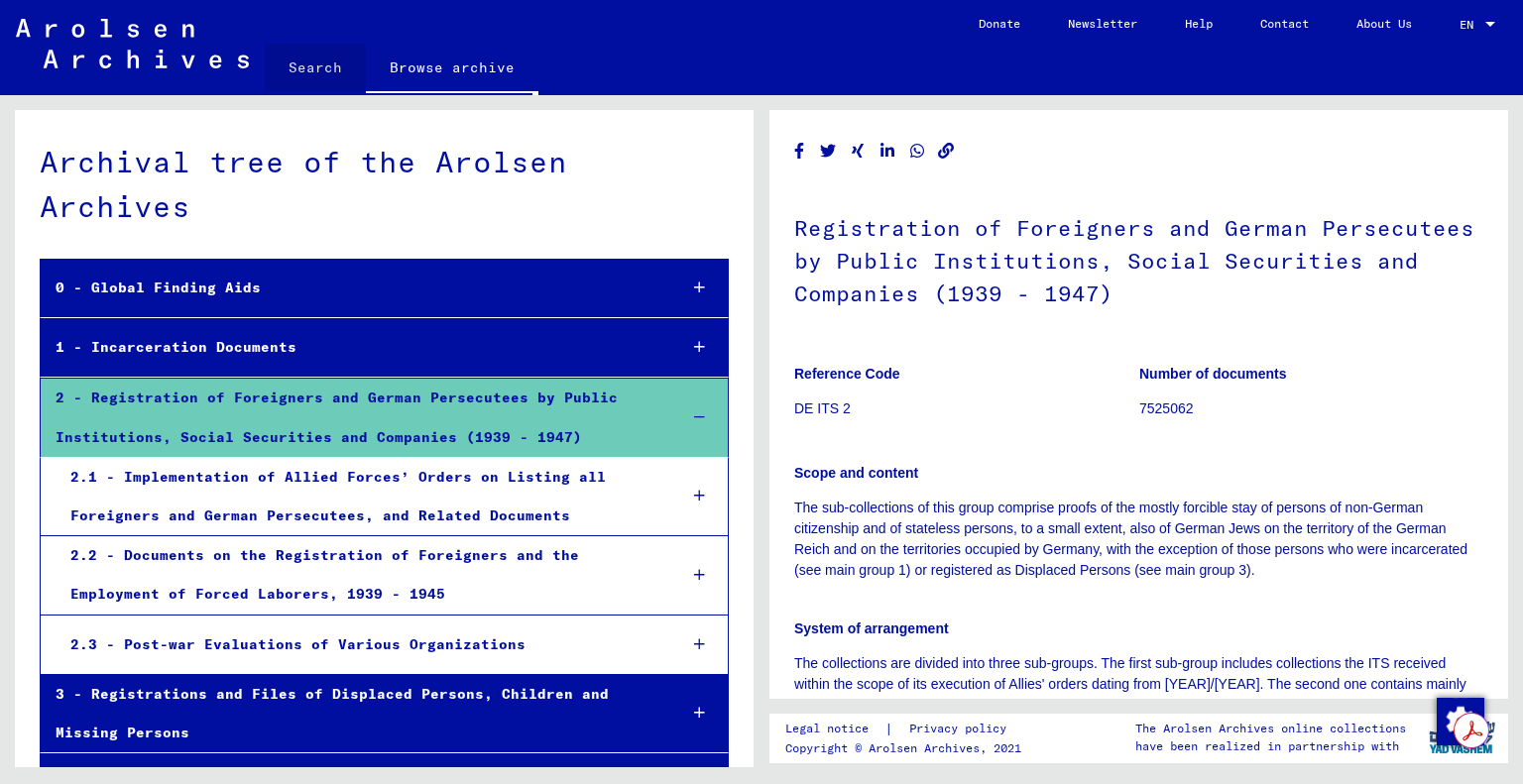 click on "Search" 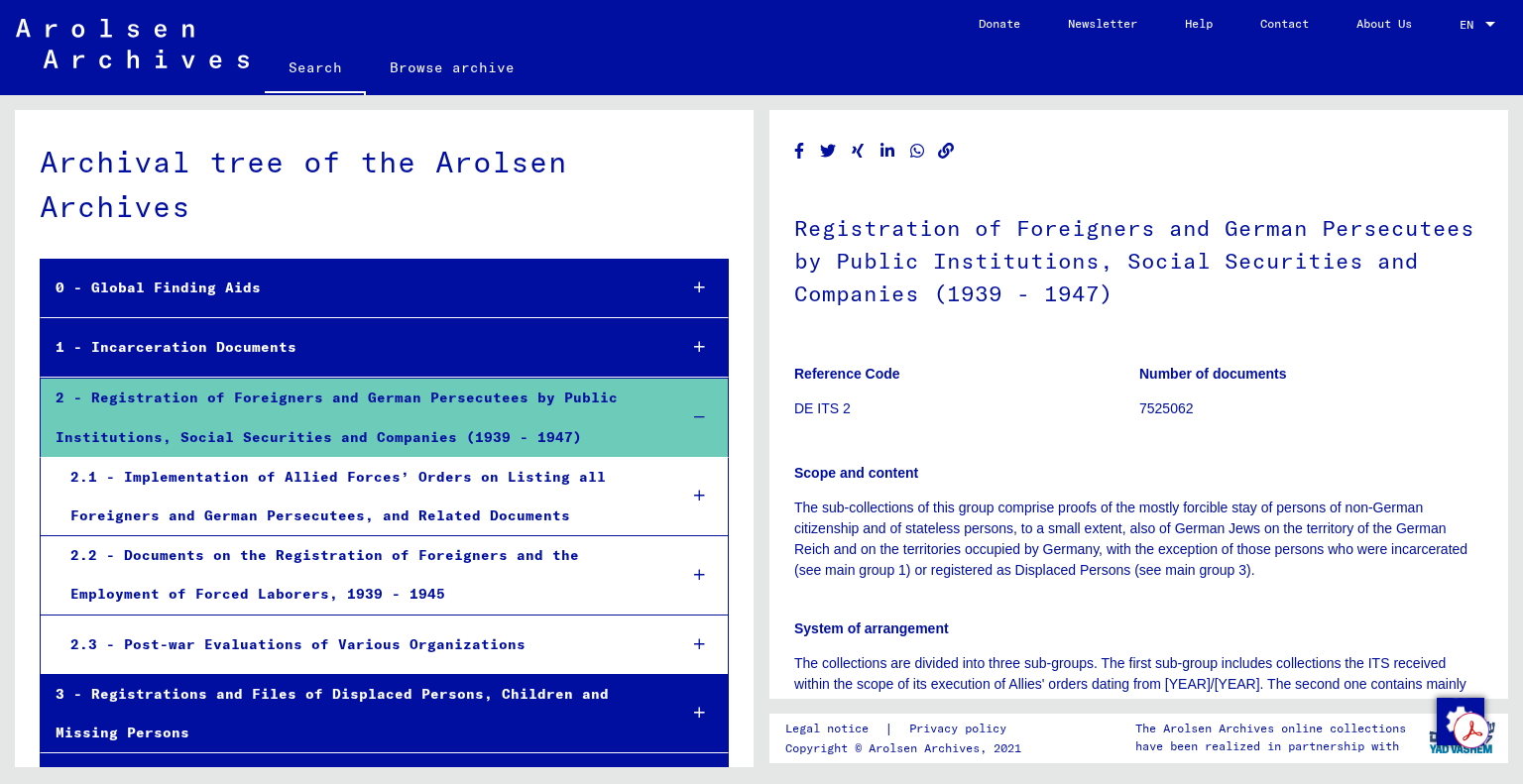 click on "Search" 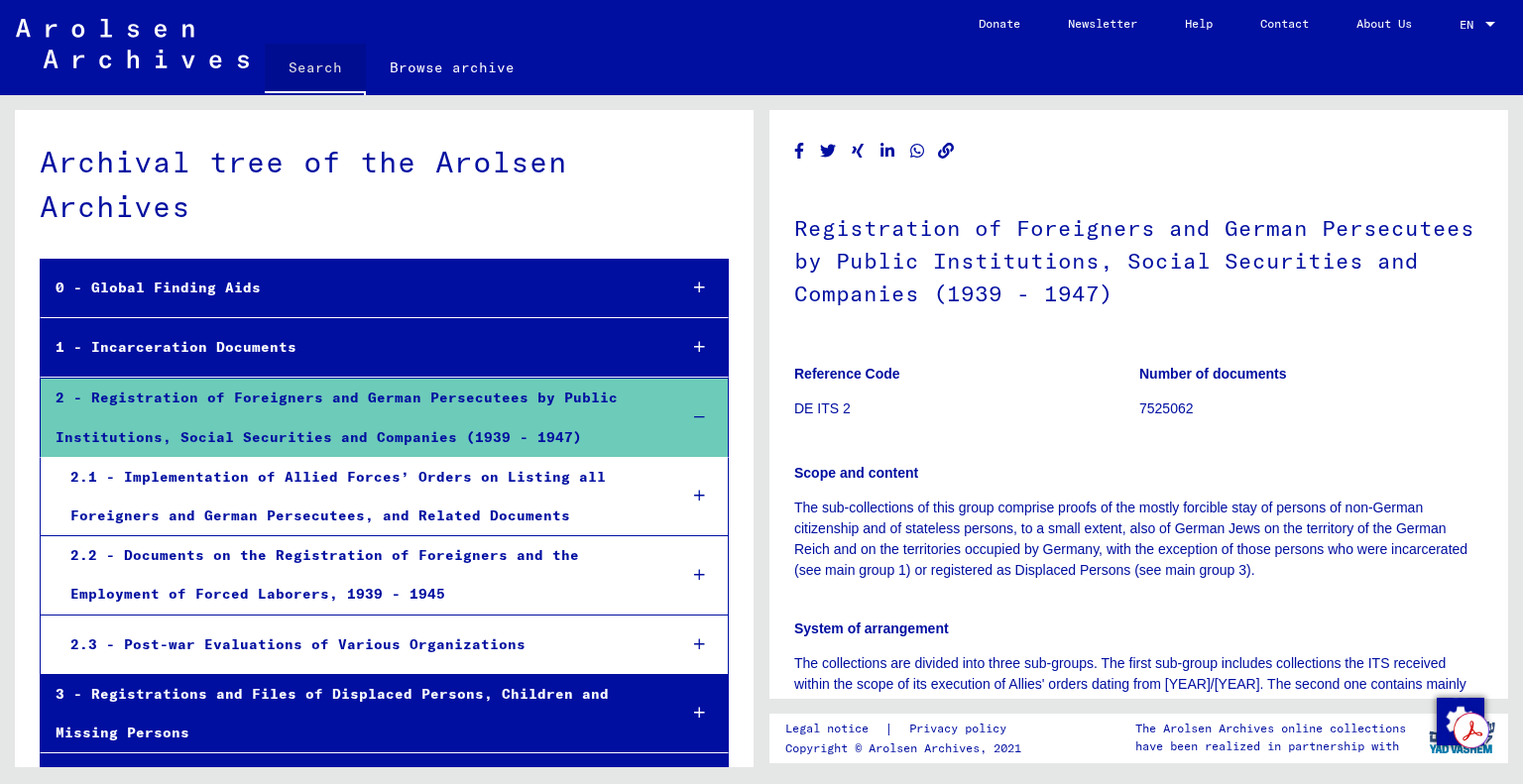 click on "Search" 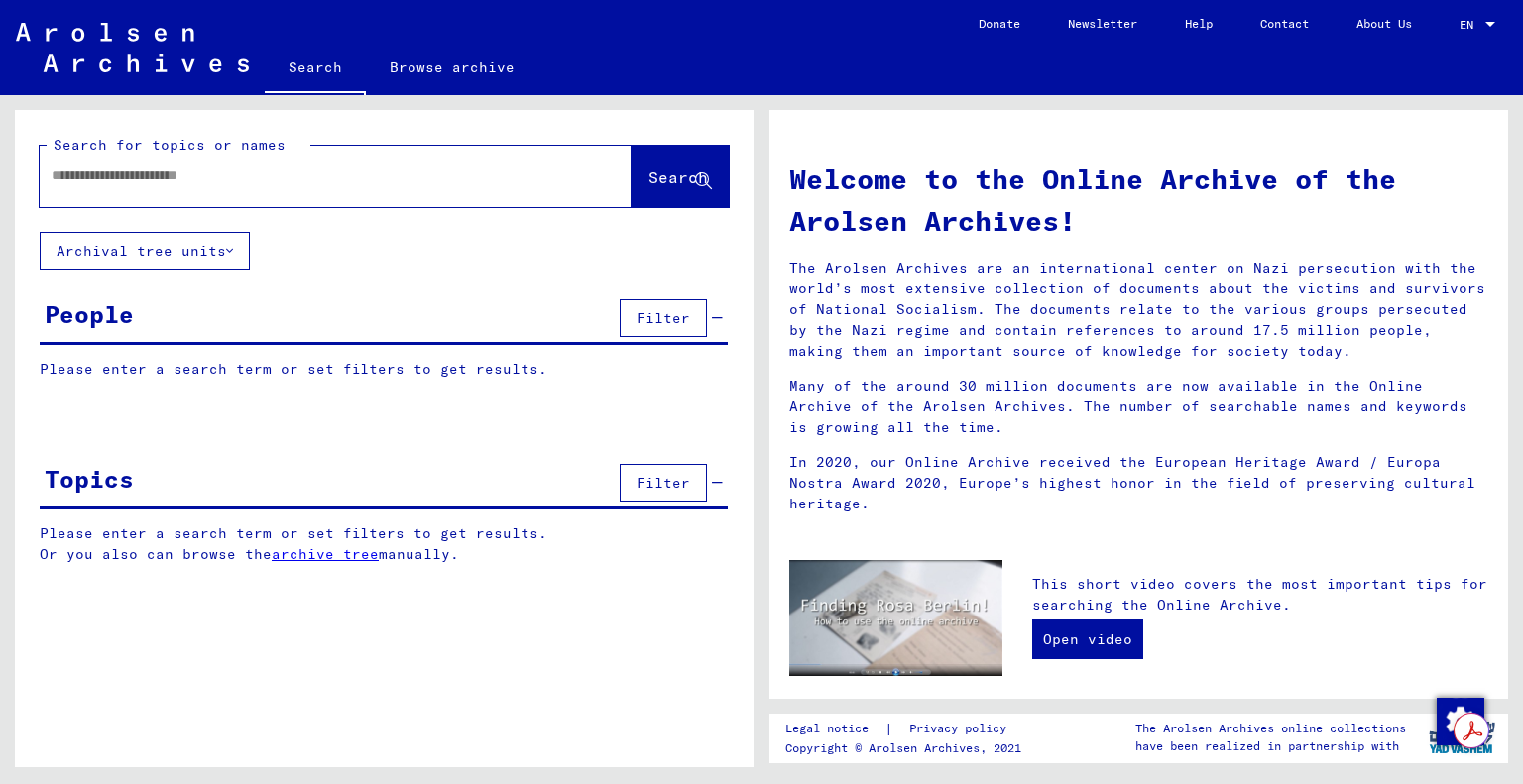 click at bounding box center (311, 175) 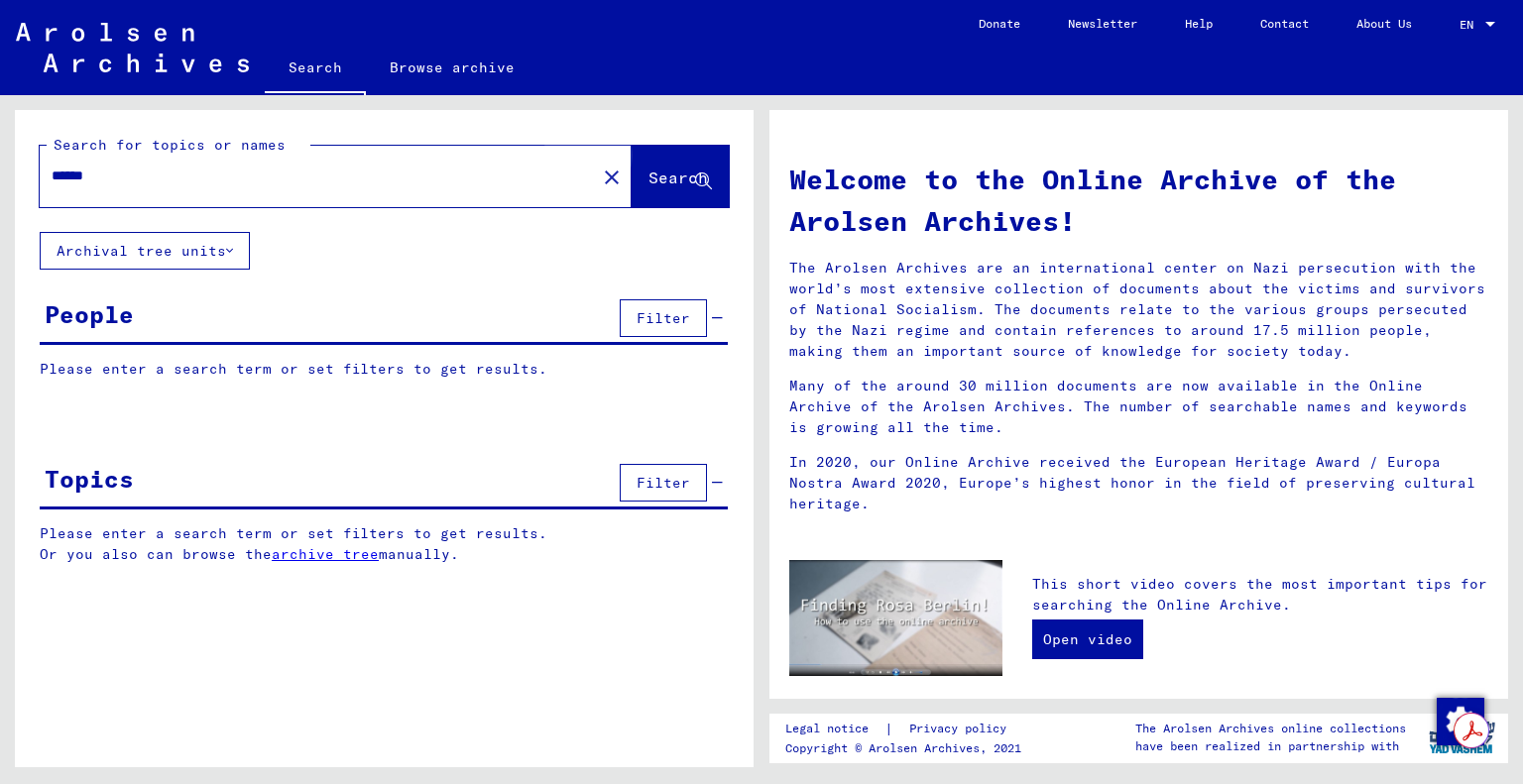 click on "Search" 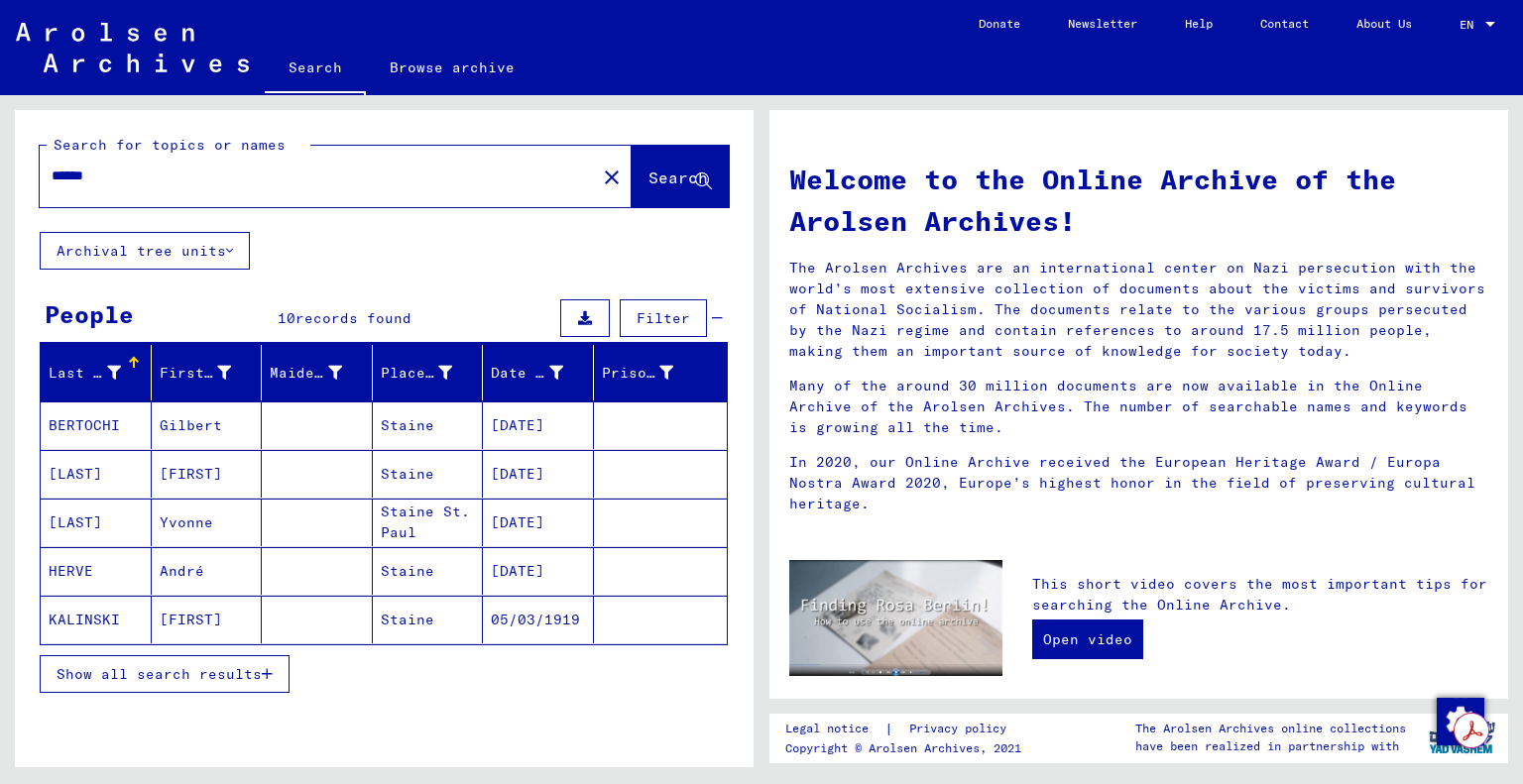 drag, startPoint x: 120, startPoint y: 177, endPoint x: 0, endPoint y: 172, distance: 120.104121 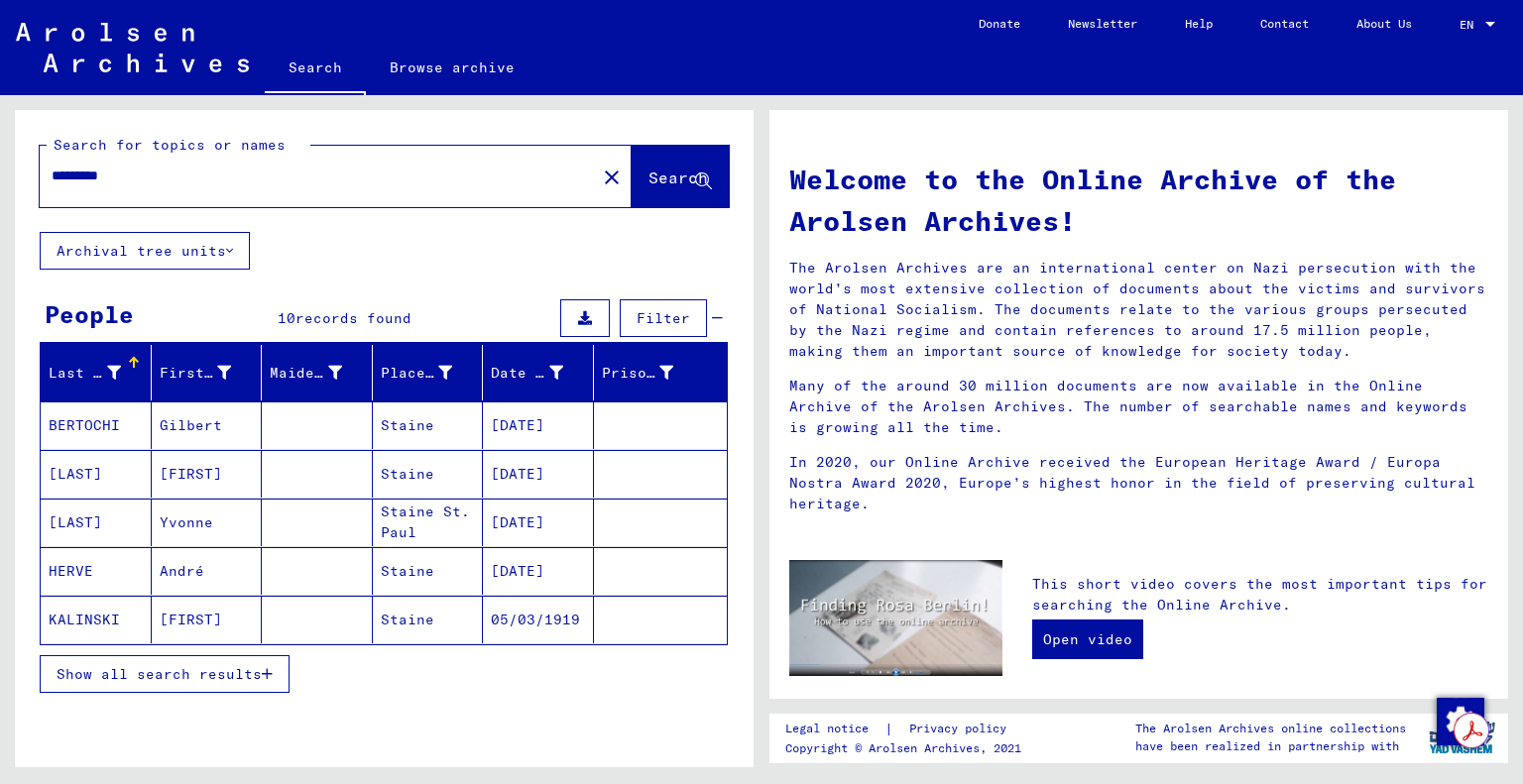 type on "*********" 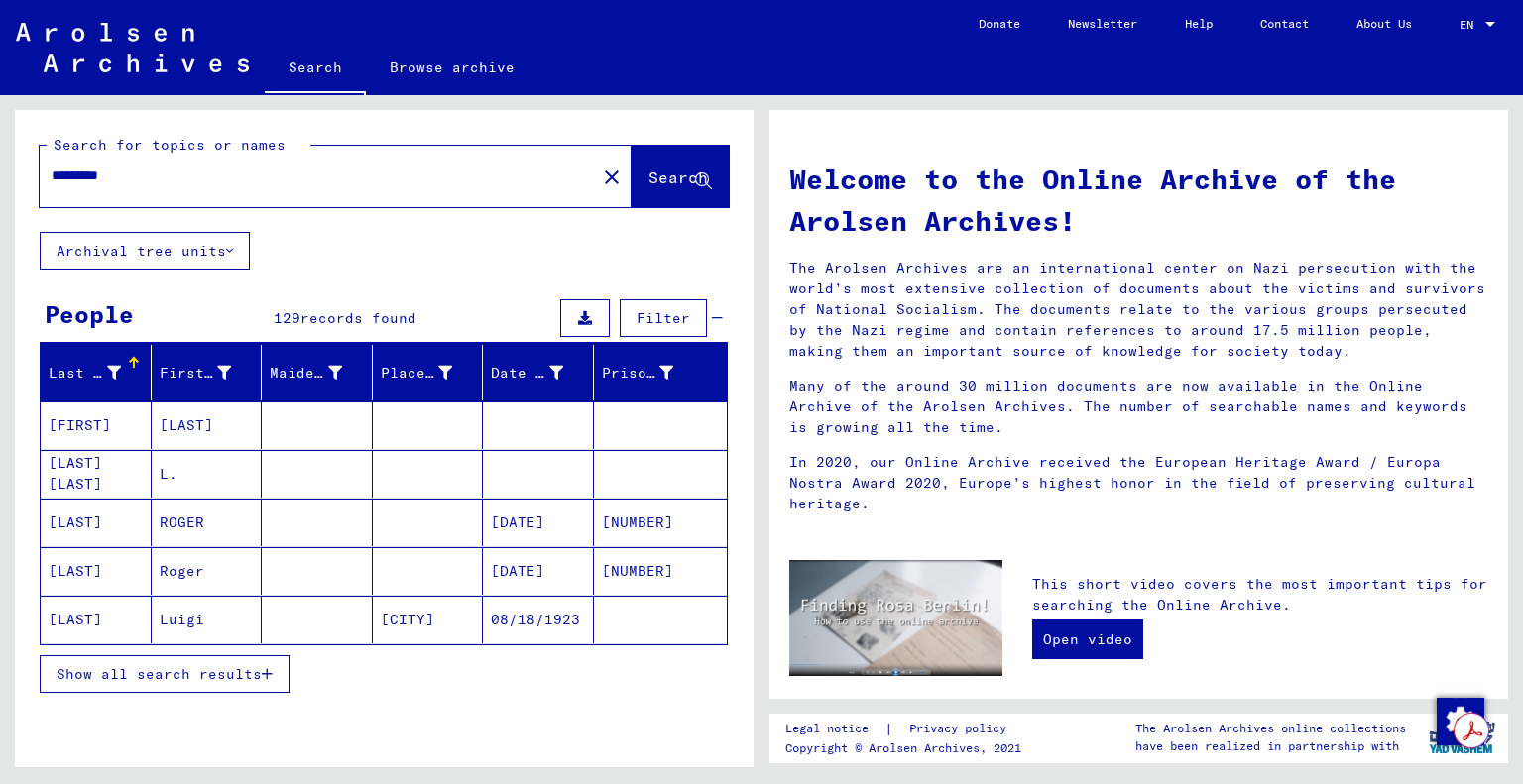 scroll, scrollTop: 0, scrollLeft: 0, axis: both 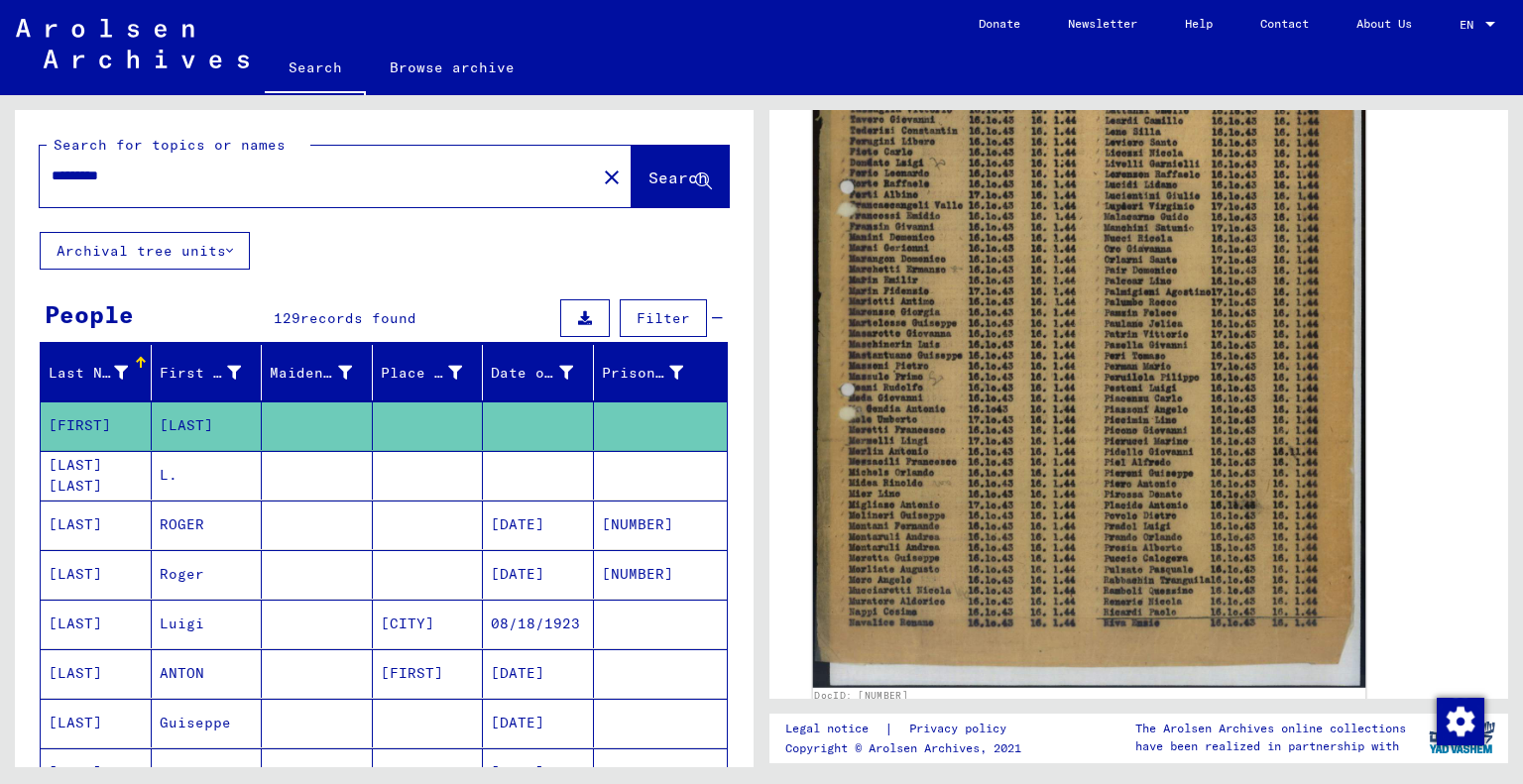 click 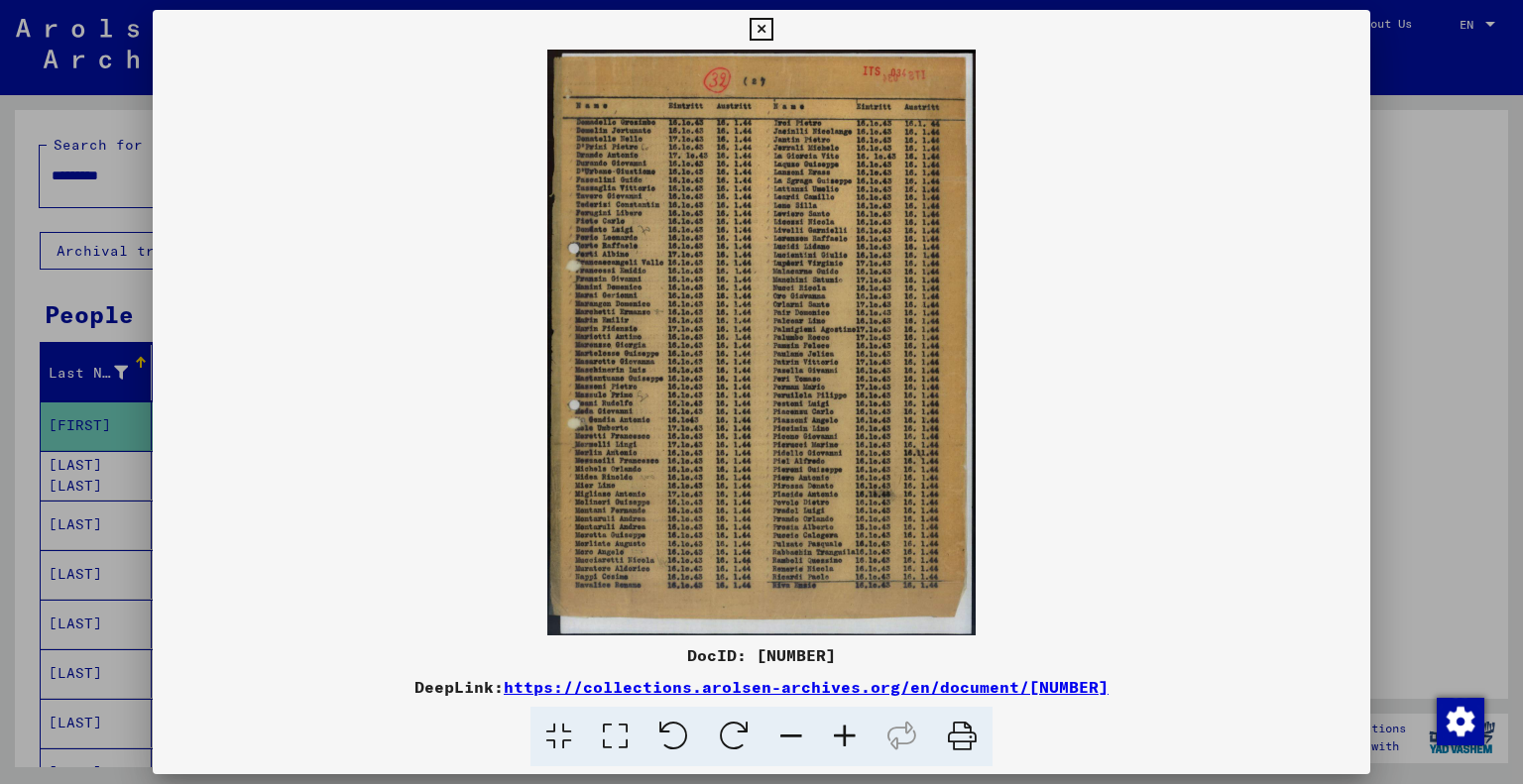 click at bounding box center (845, 736) 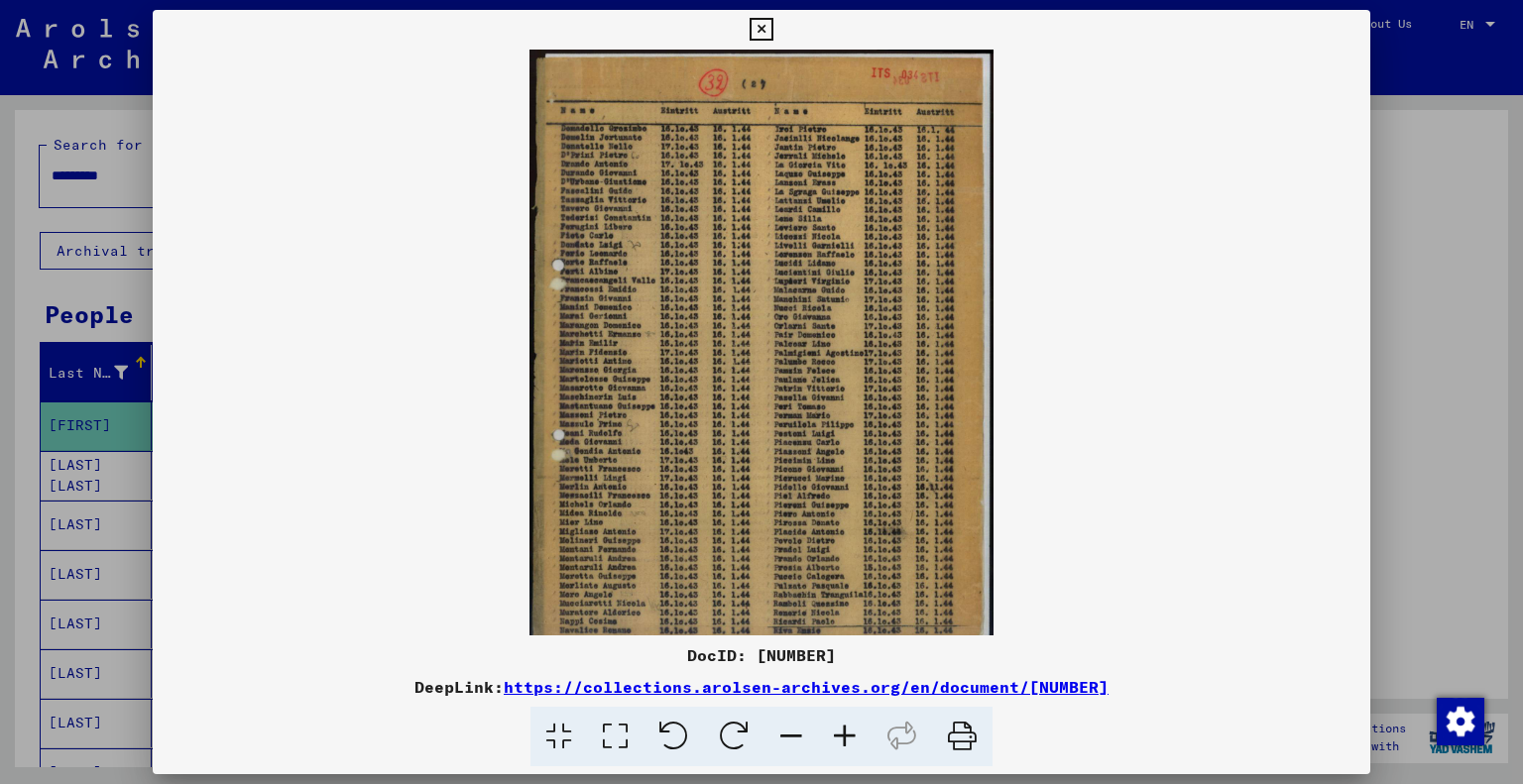 click at bounding box center (845, 736) 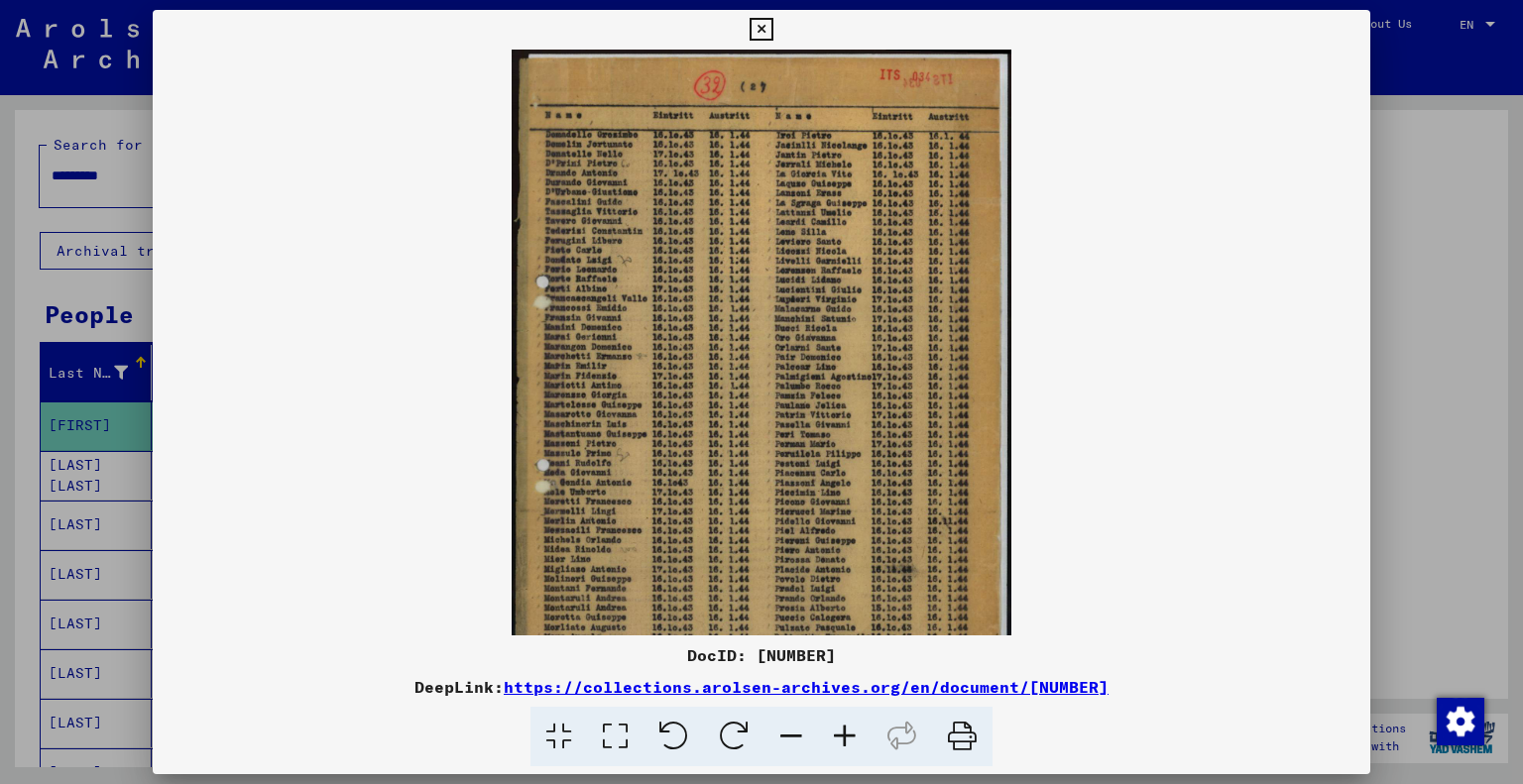 click at bounding box center [845, 736] 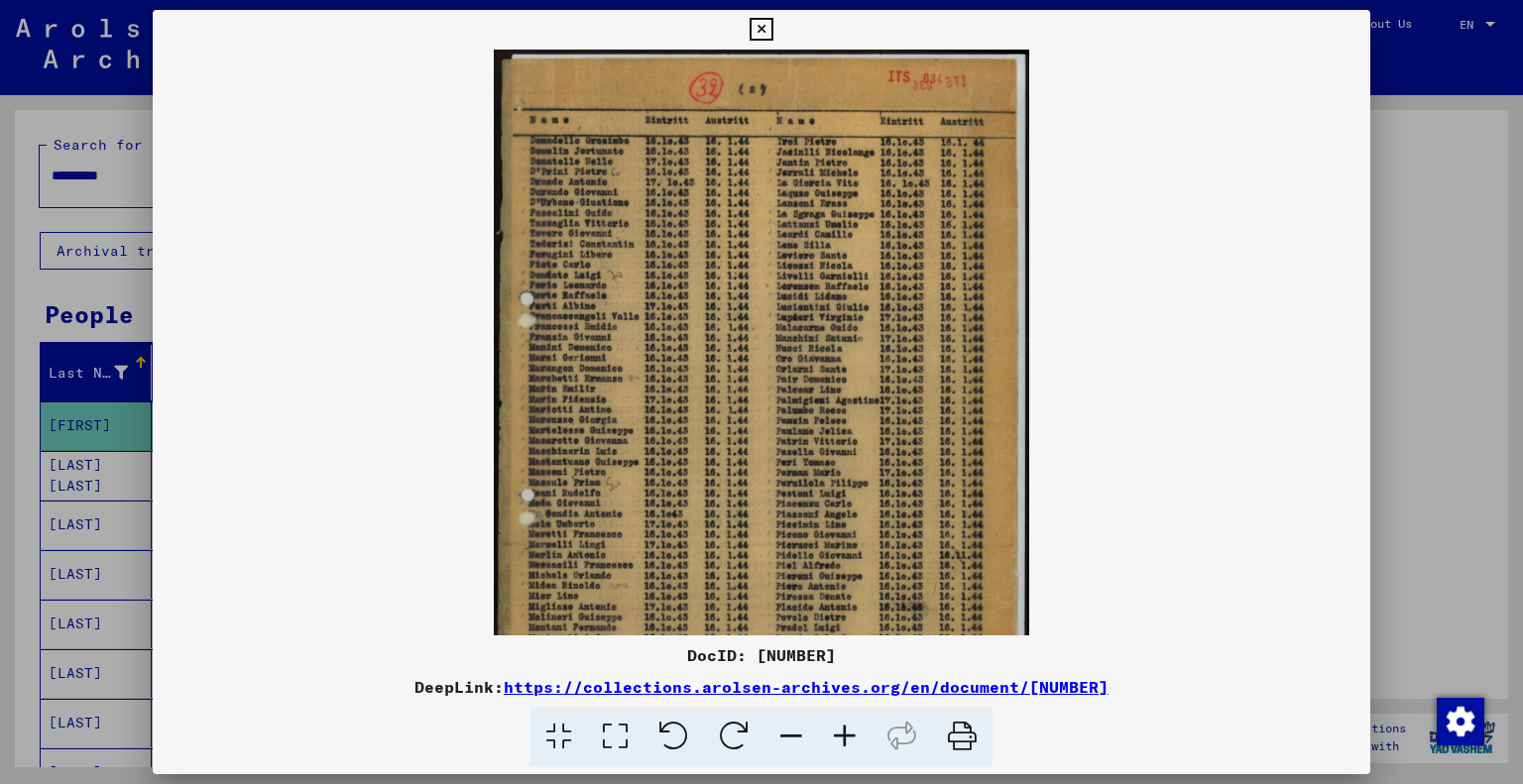 click at bounding box center [845, 736] 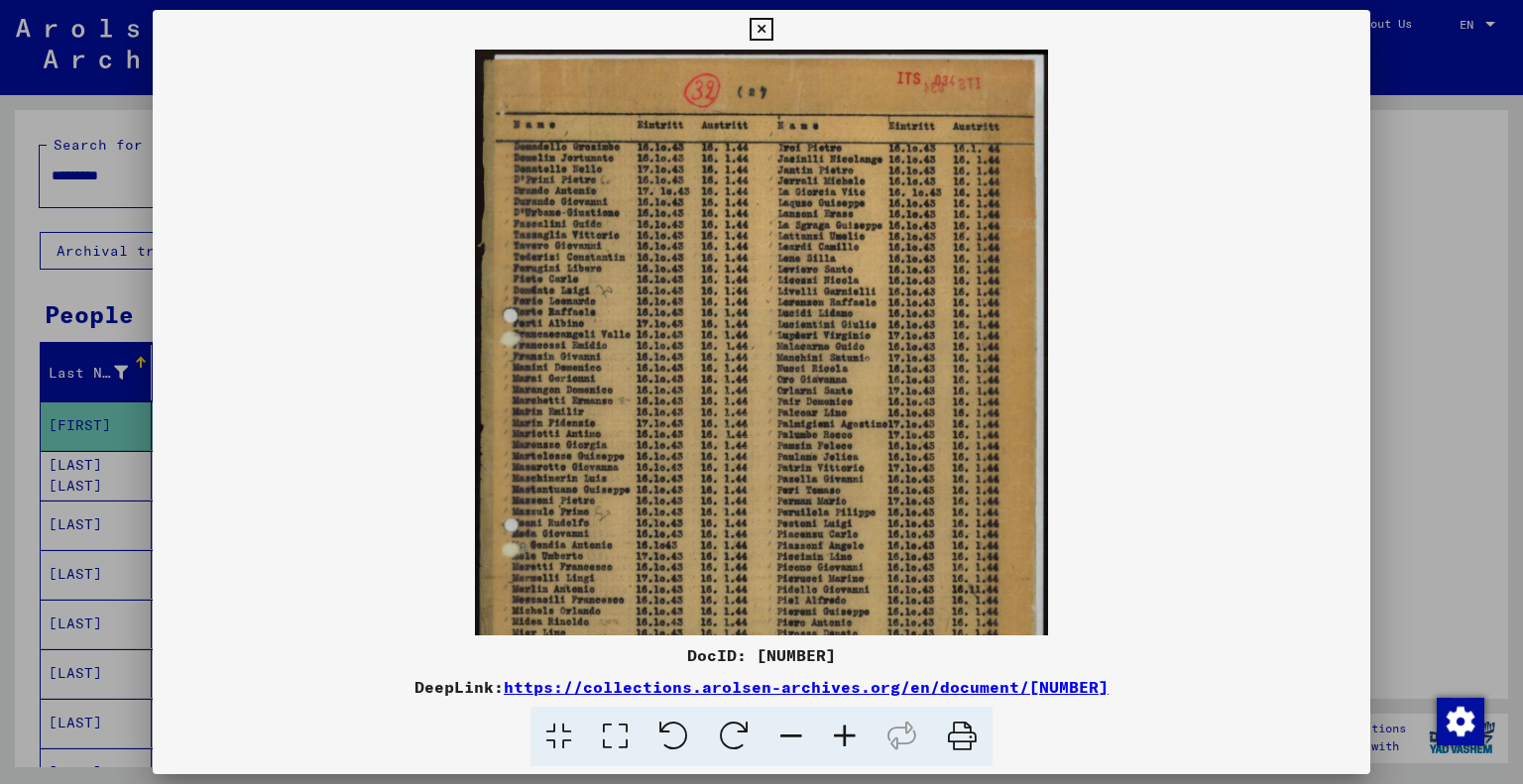 click at bounding box center [845, 736] 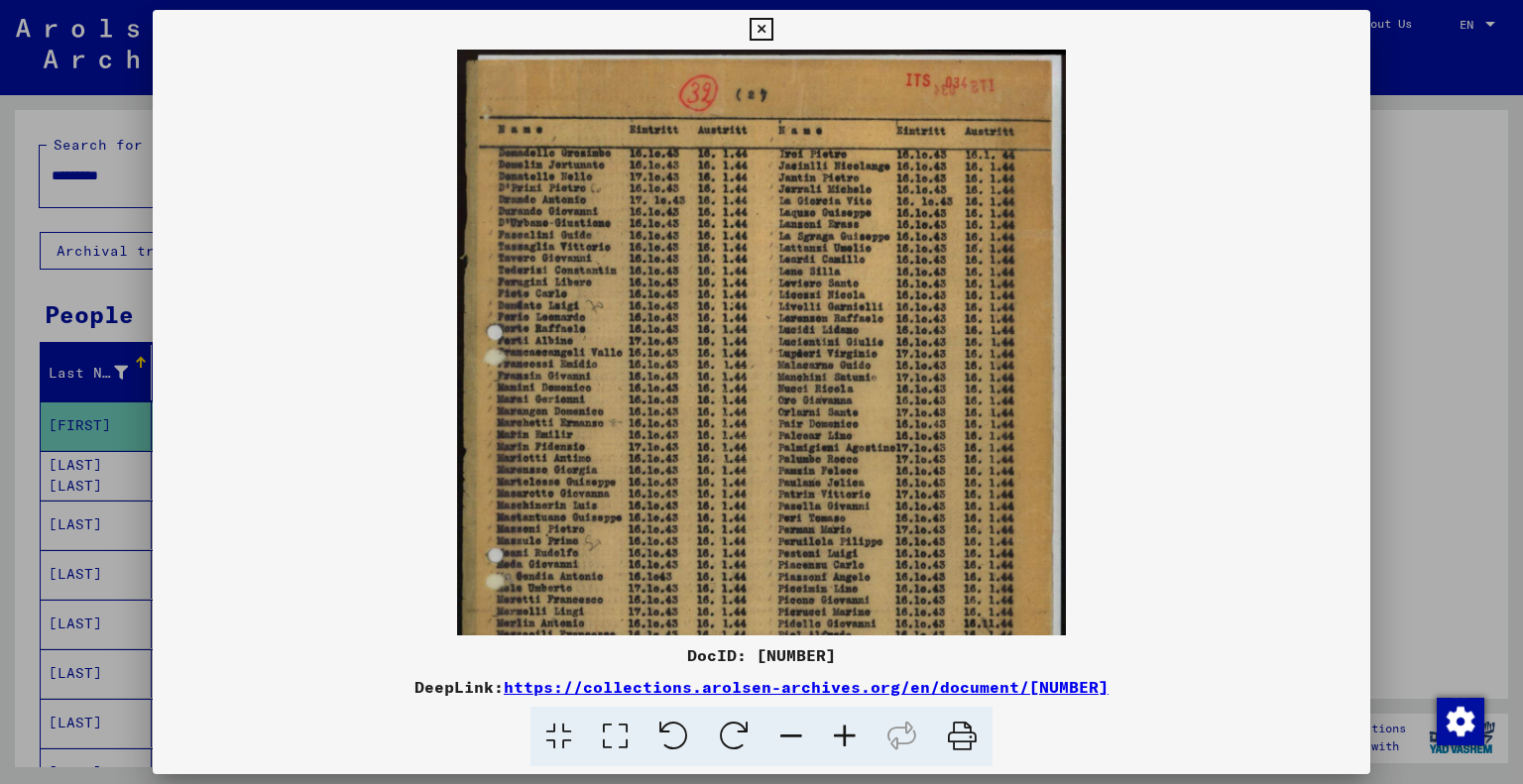 click at bounding box center [845, 736] 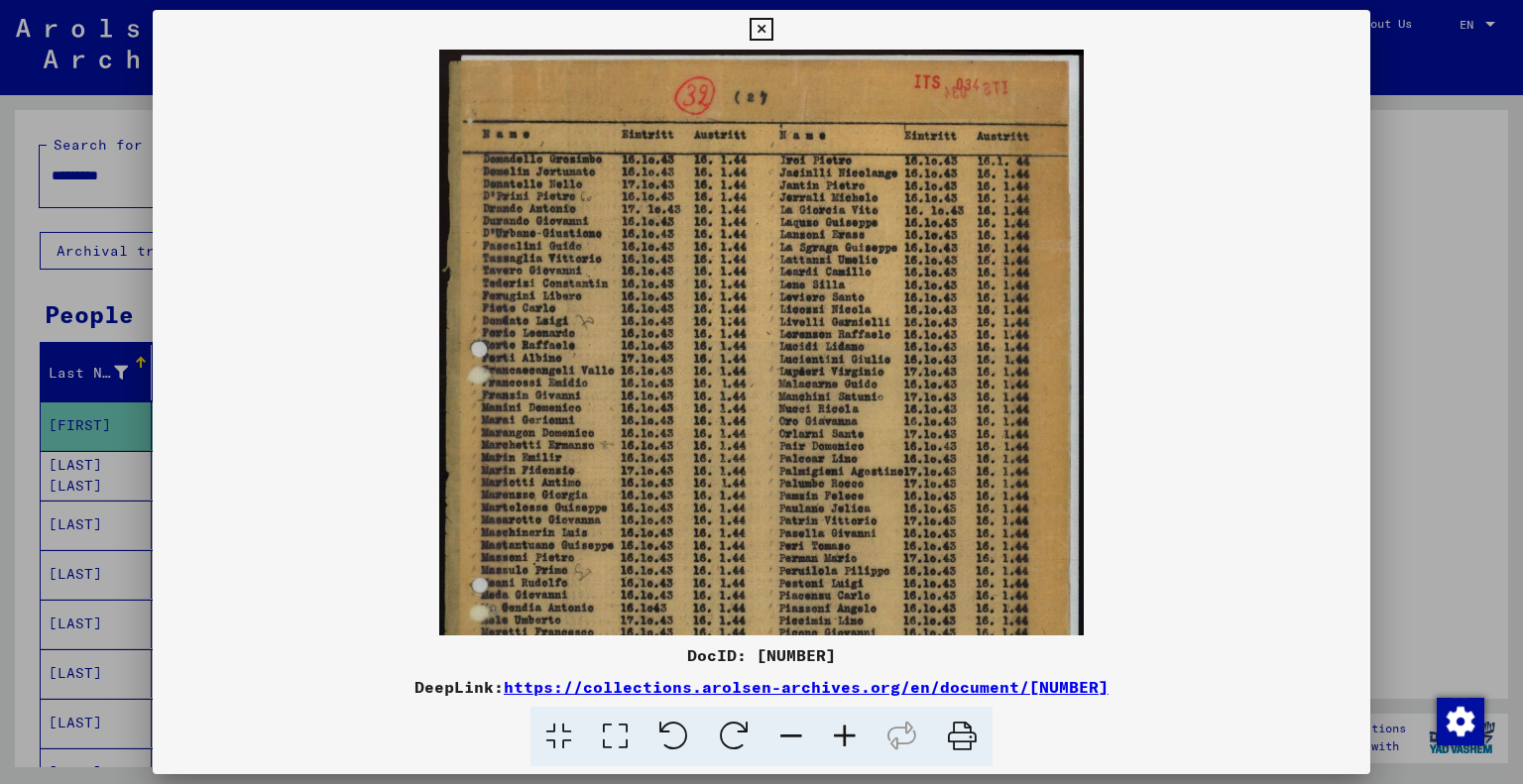 click at bounding box center [845, 736] 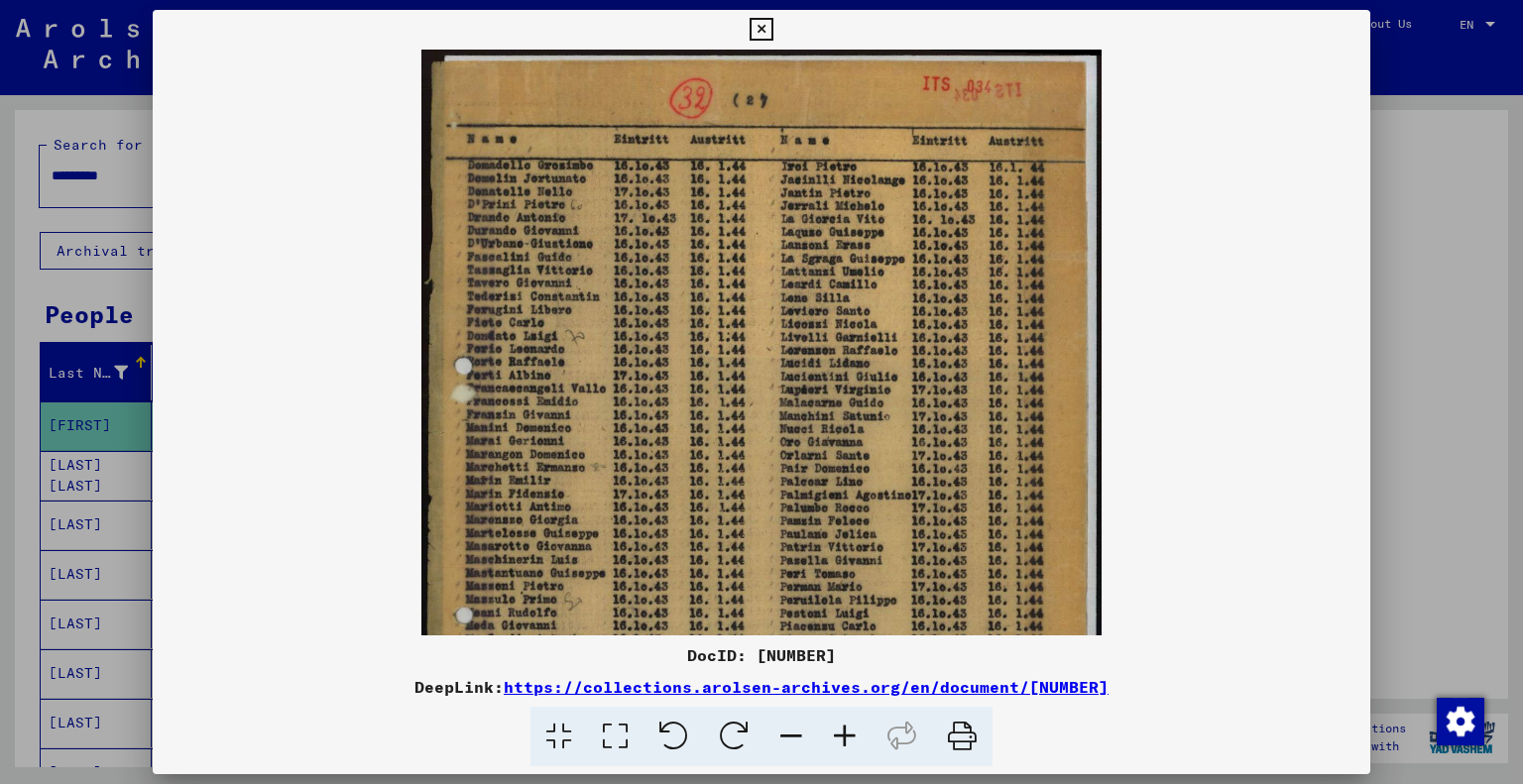click at bounding box center [845, 736] 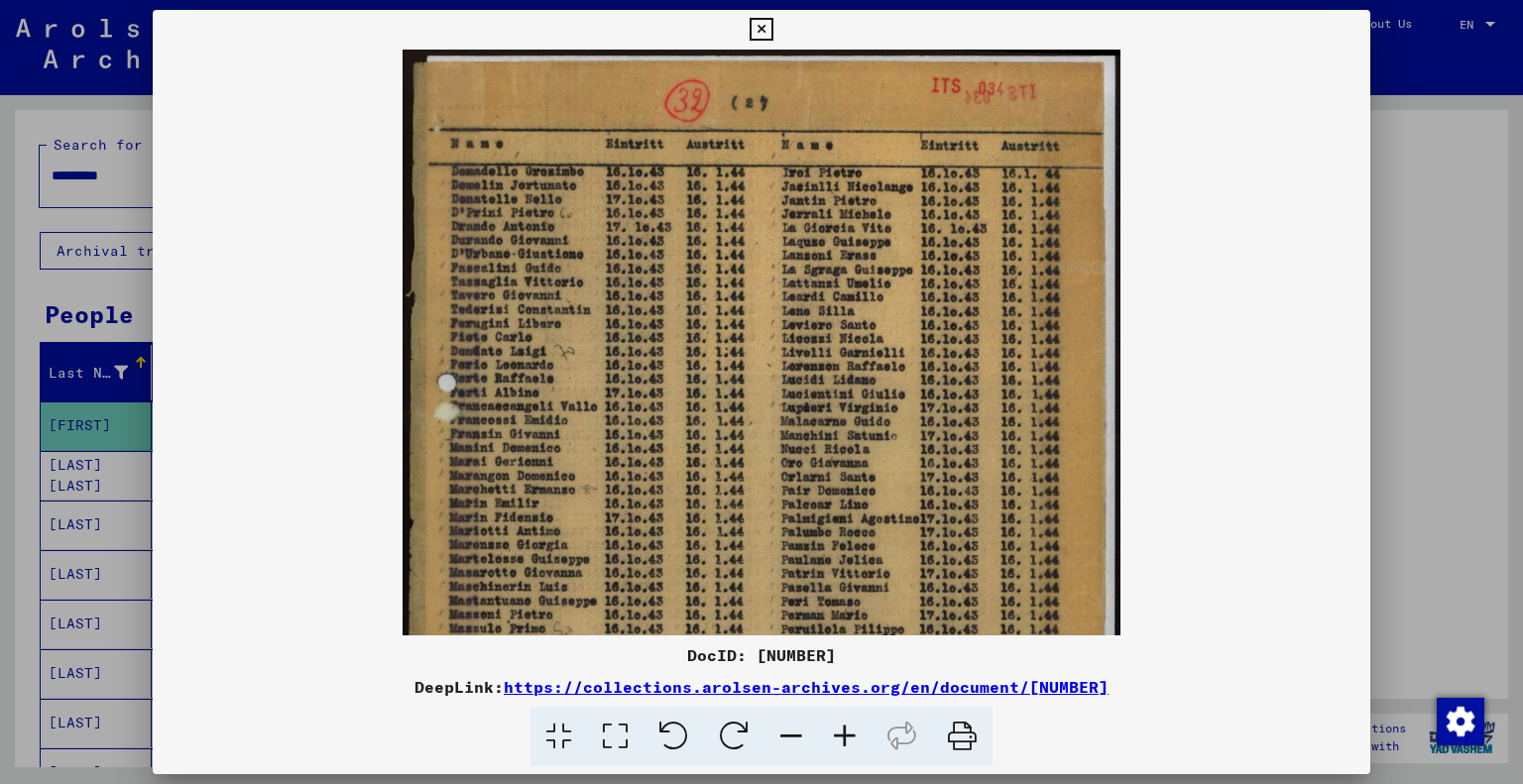 click at bounding box center (845, 736) 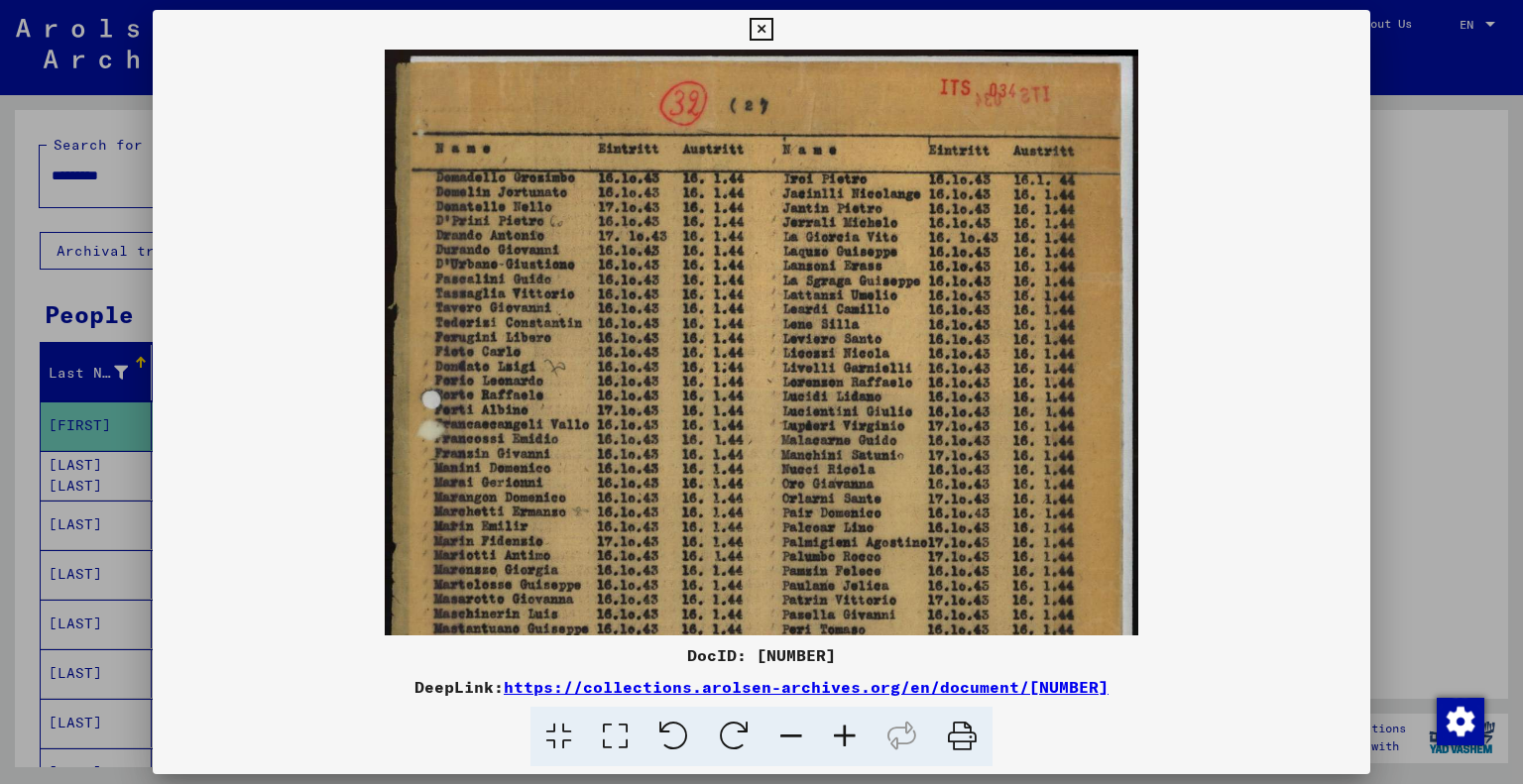click at bounding box center (962, 736) 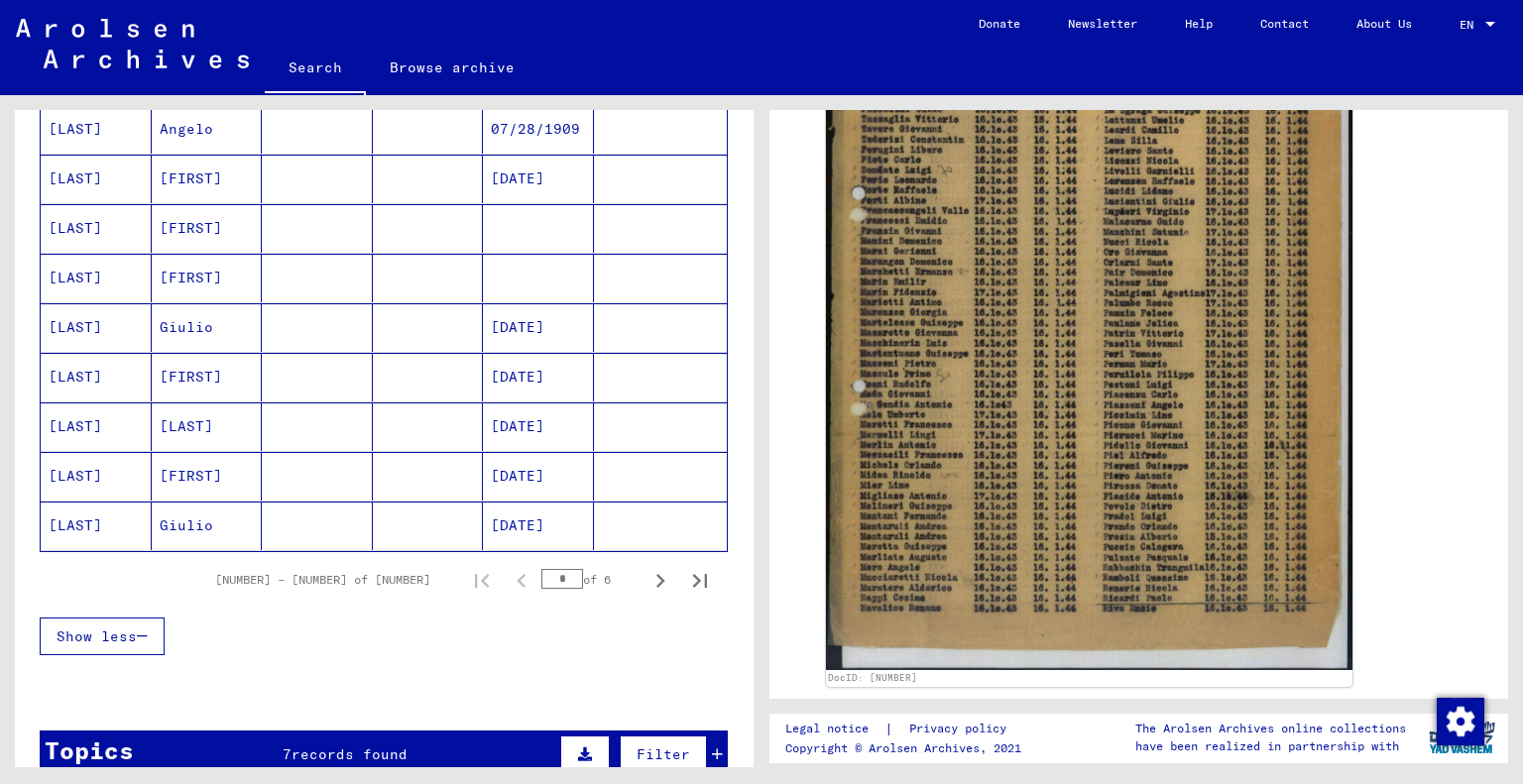 scroll, scrollTop: 1090, scrollLeft: 0, axis: vertical 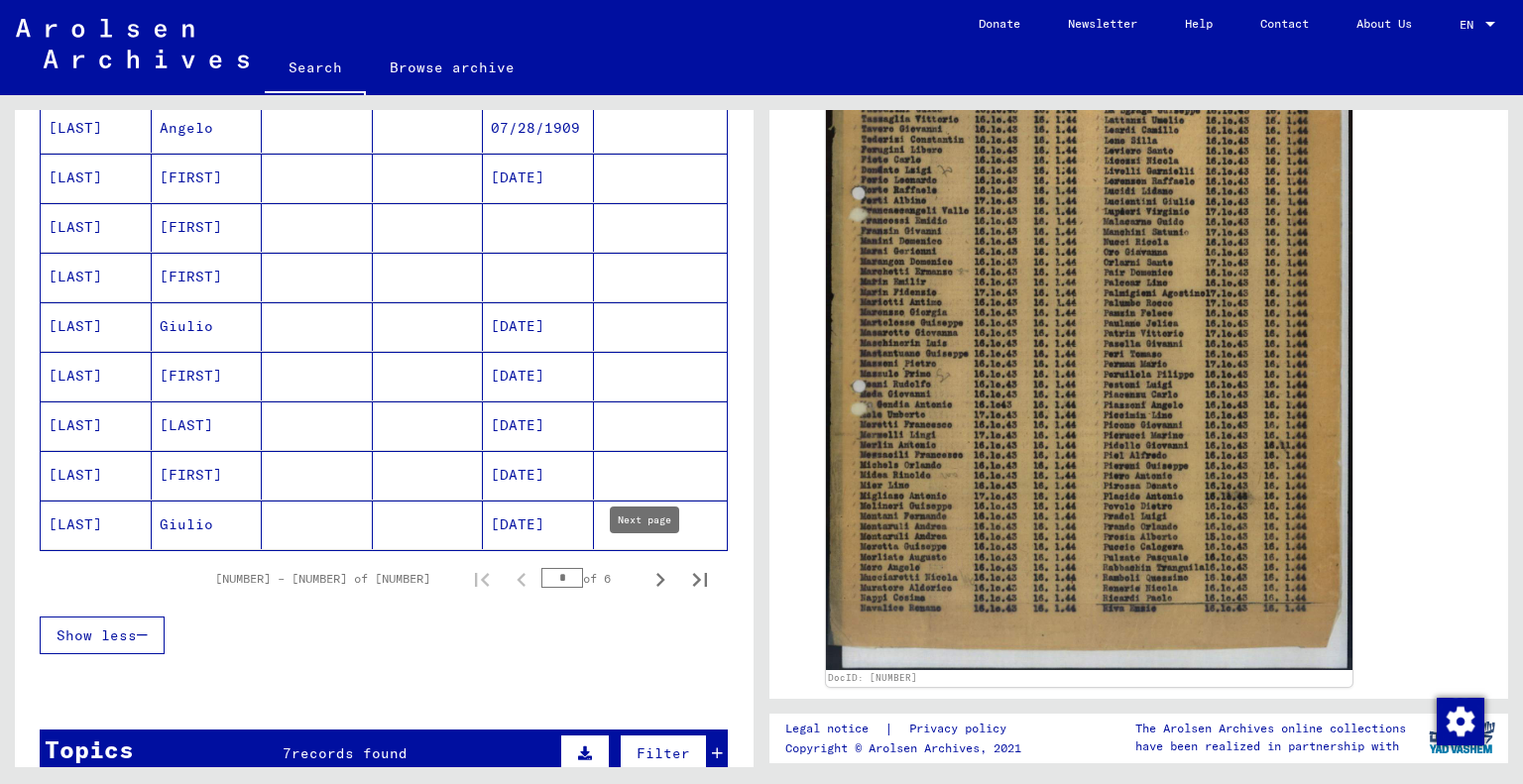 click 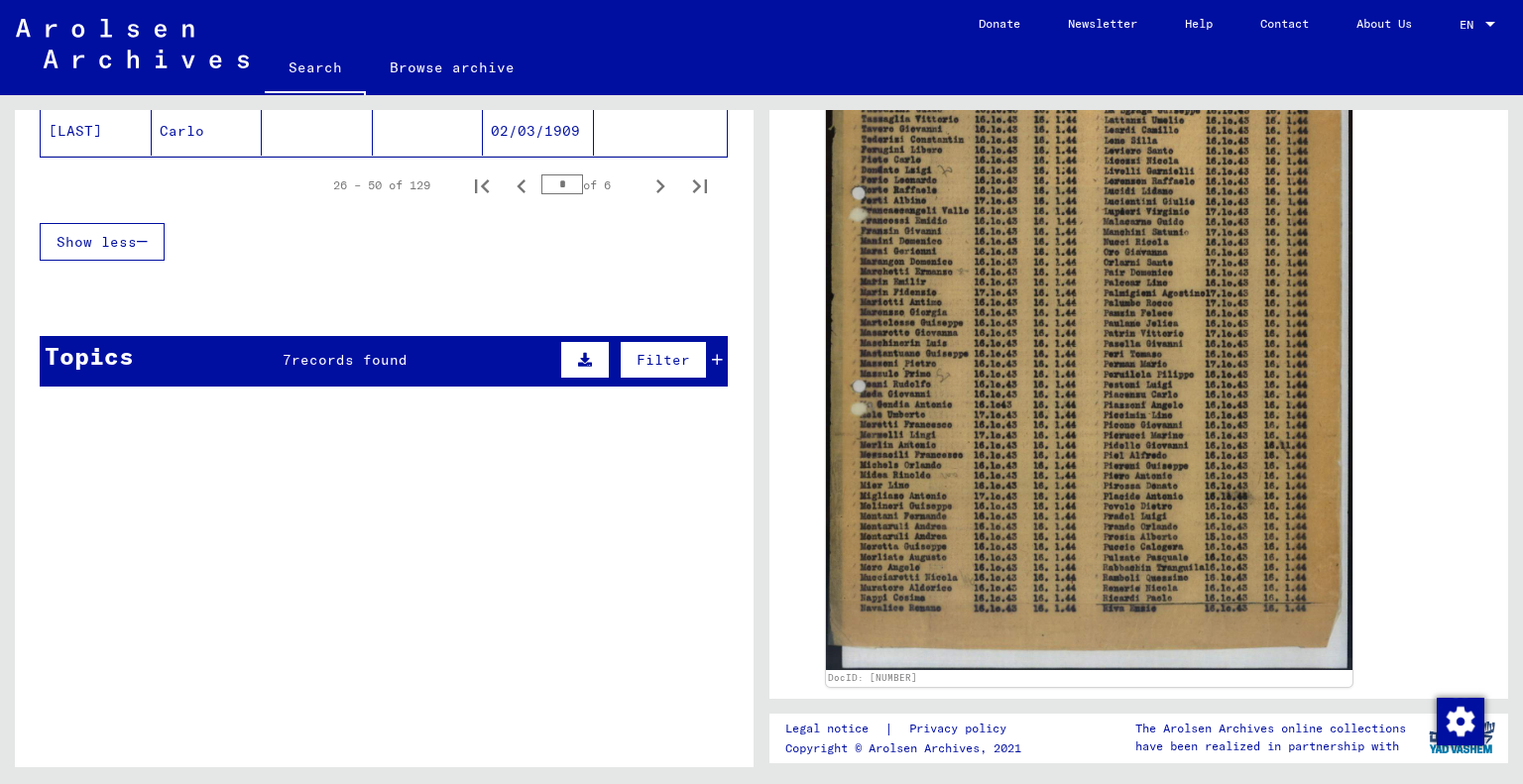 scroll, scrollTop: 1487, scrollLeft: 0, axis: vertical 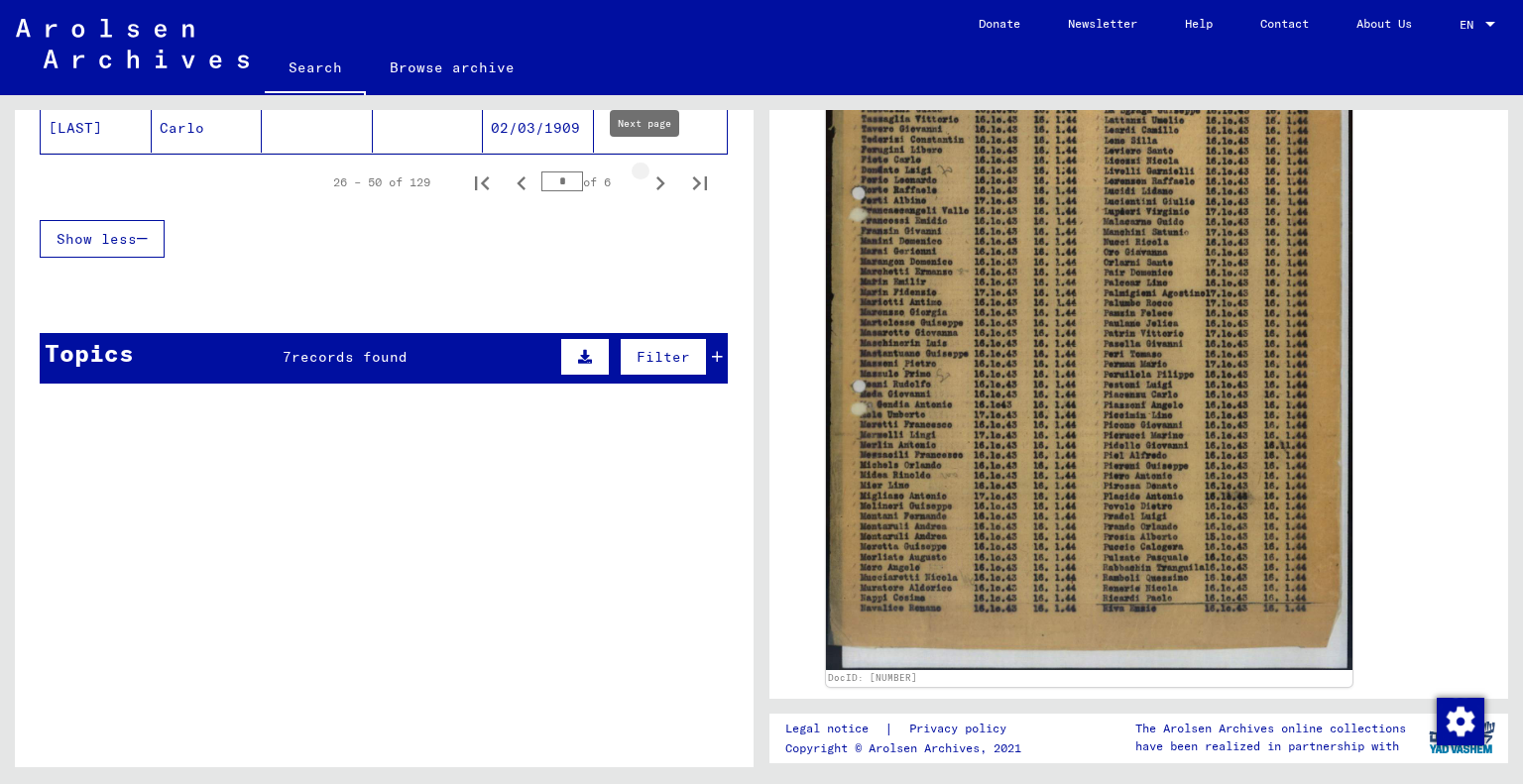 click 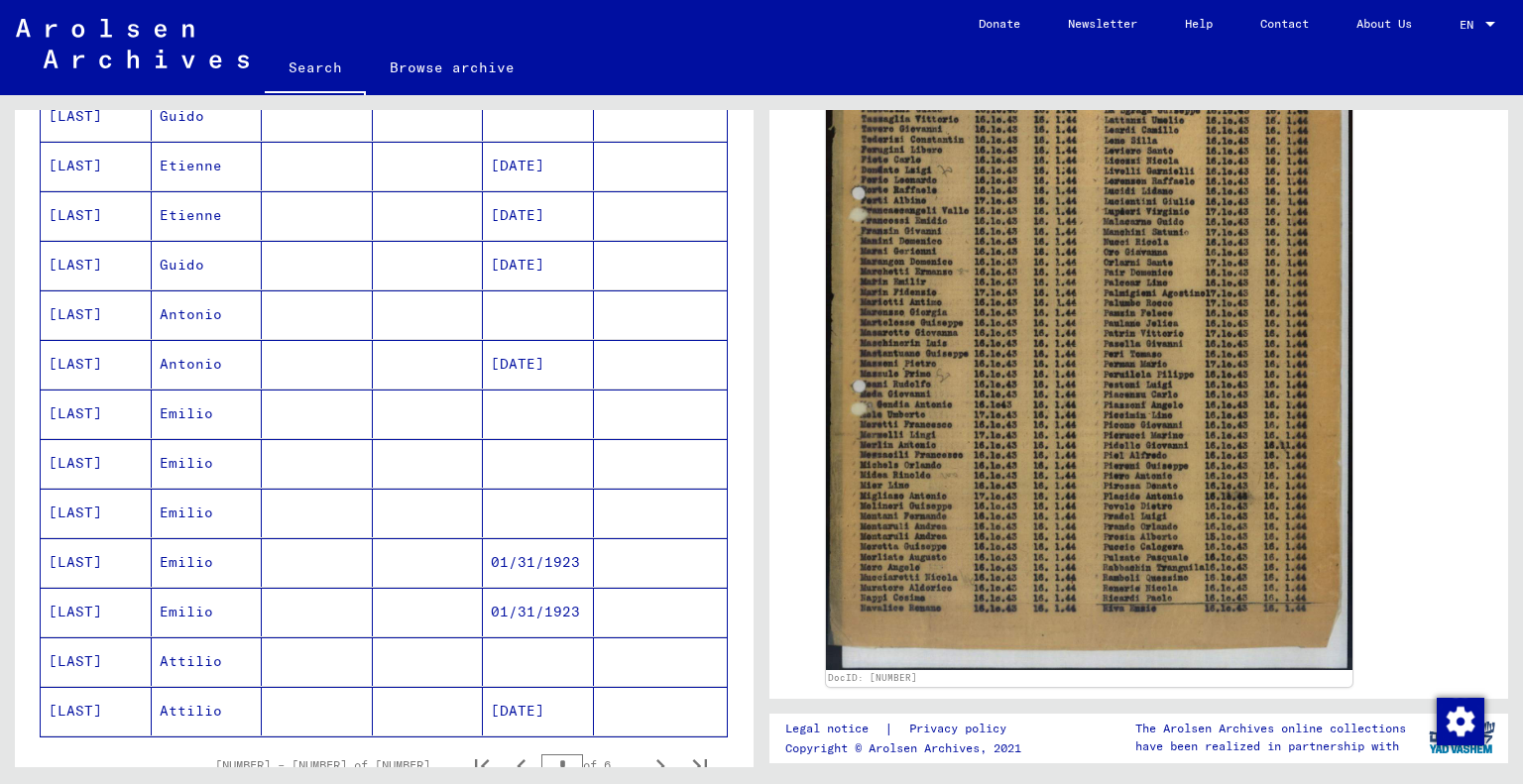 scroll, scrollTop: 892, scrollLeft: 0, axis: vertical 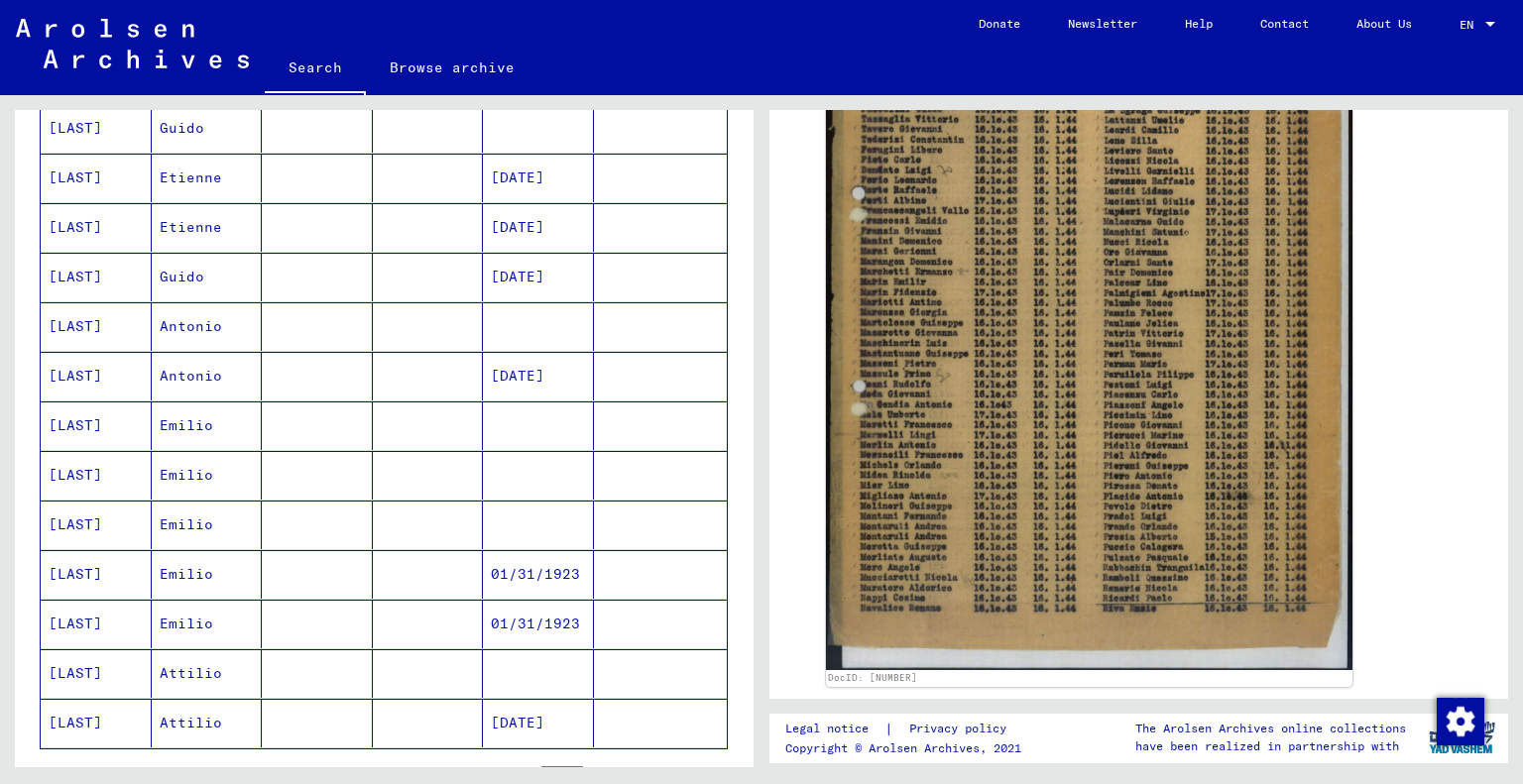 click on "[LAST]" at bounding box center [96, 326] 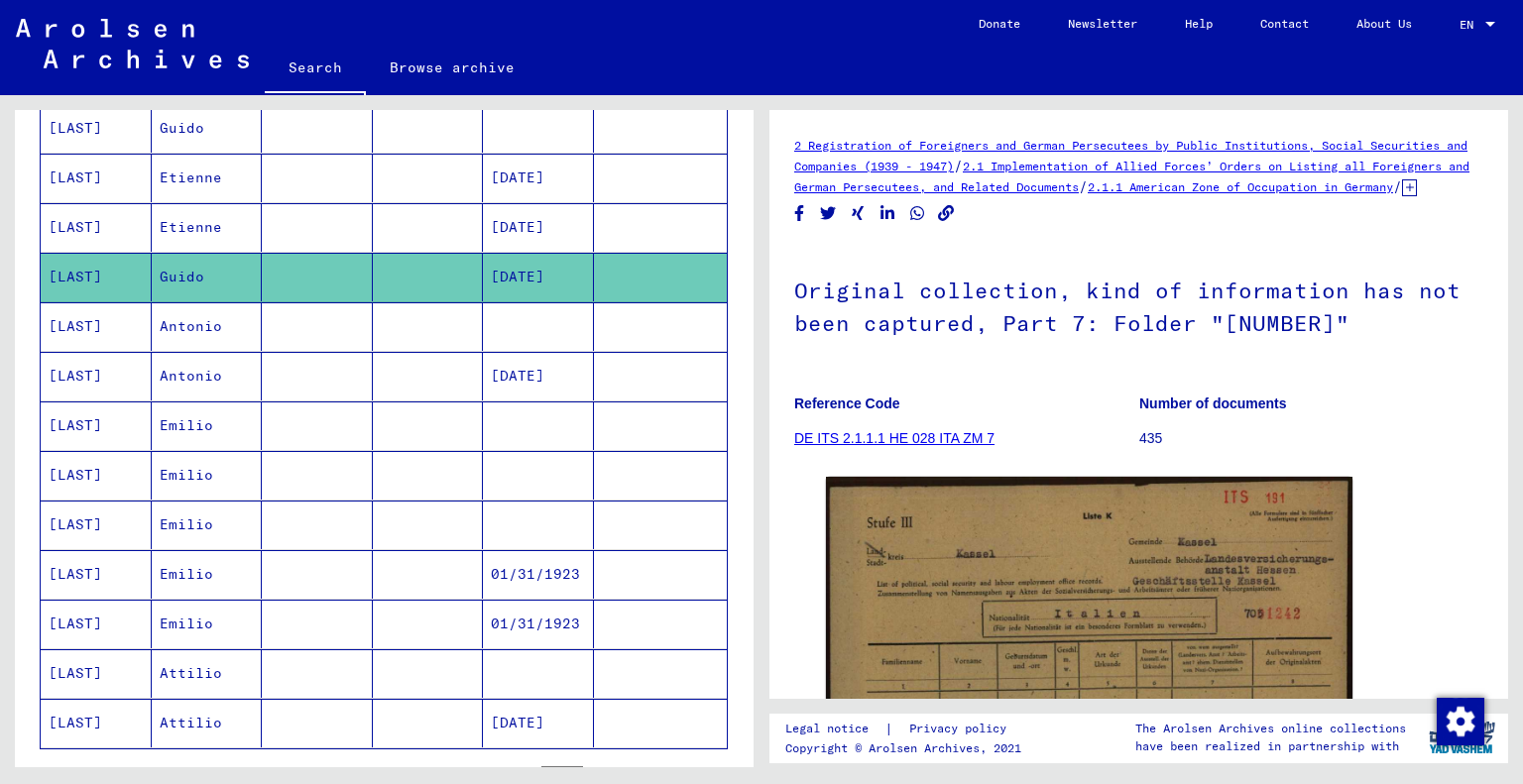 scroll, scrollTop: 0, scrollLeft: 0, axis: both 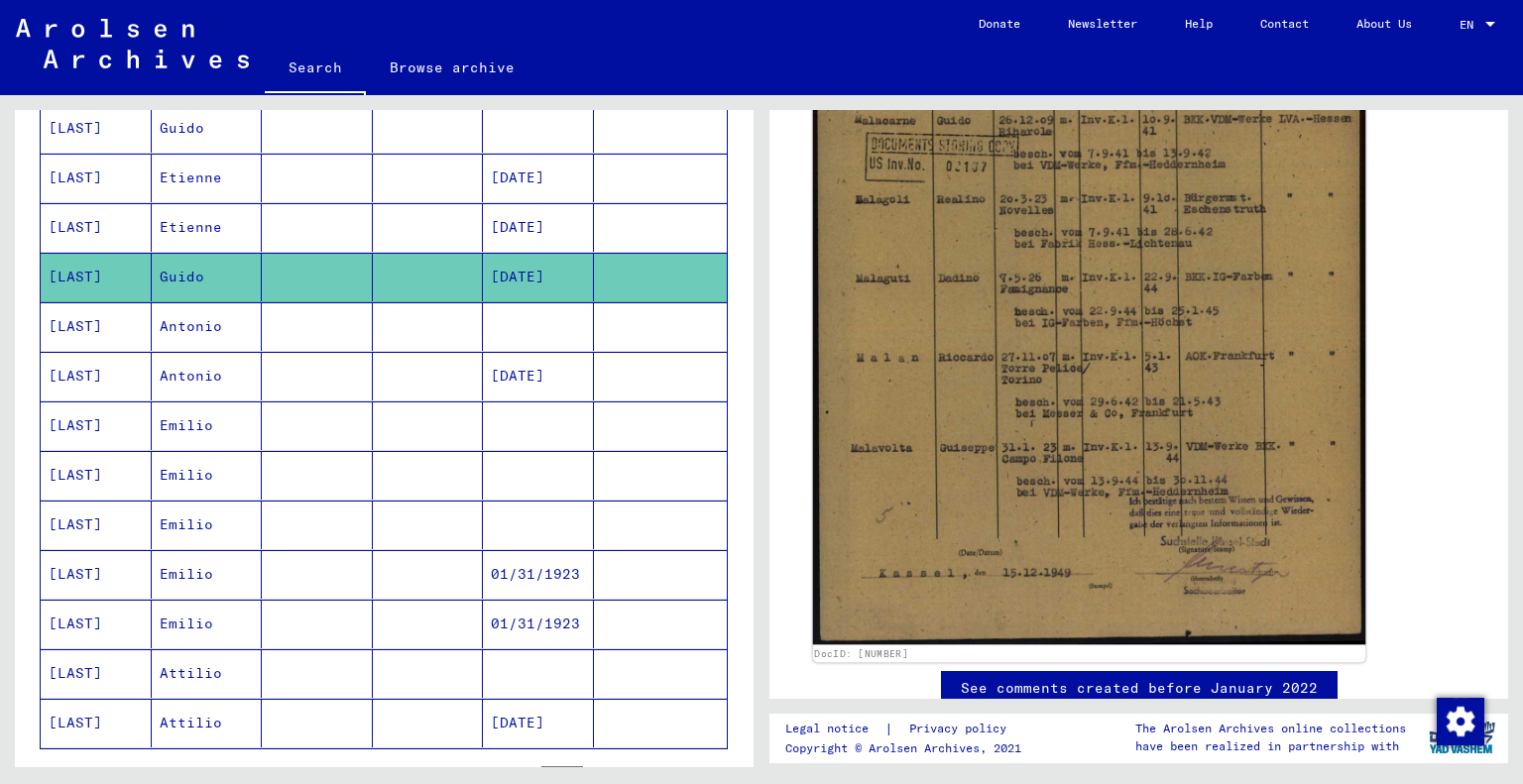 click 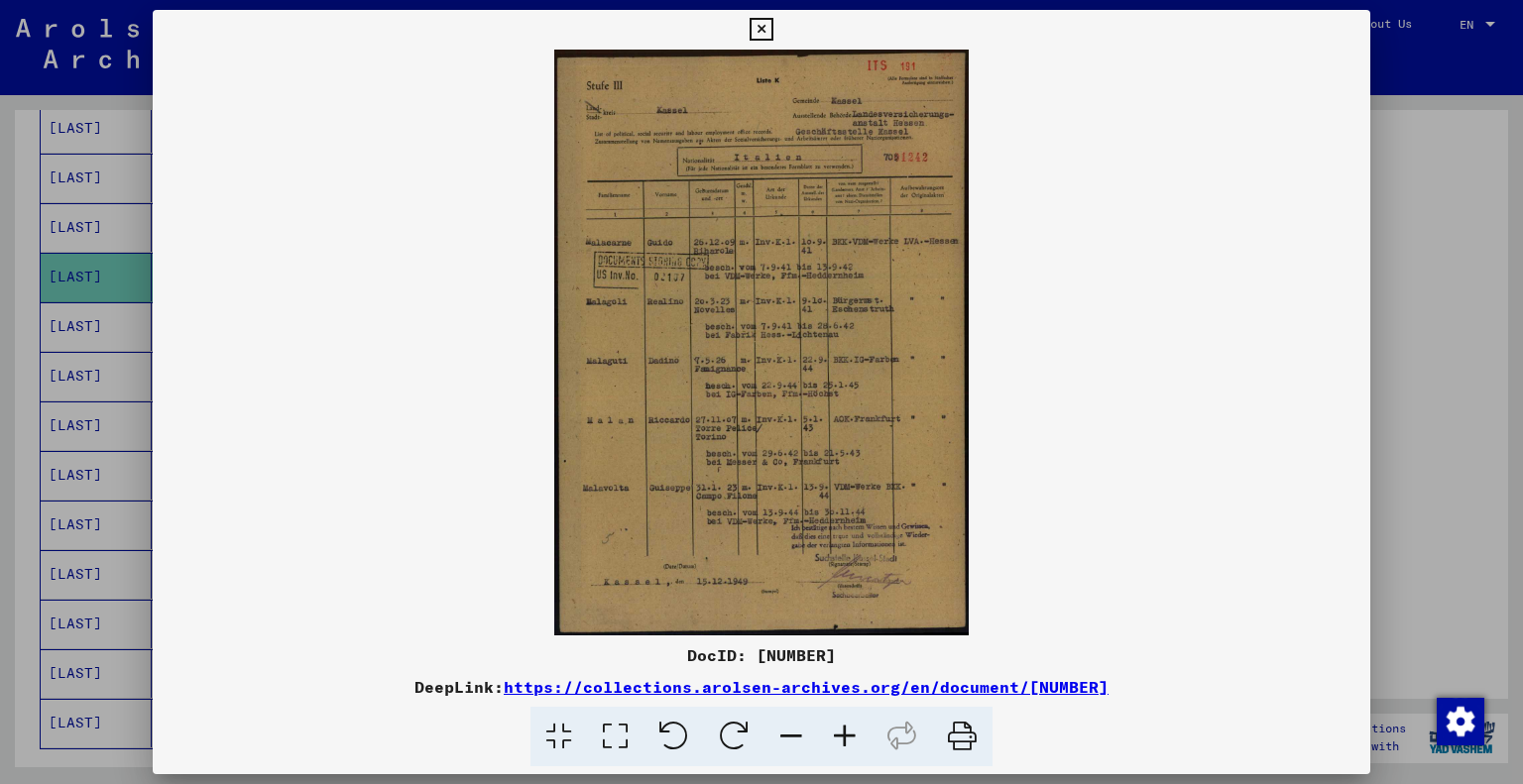 click at bounding box center (845, 736) 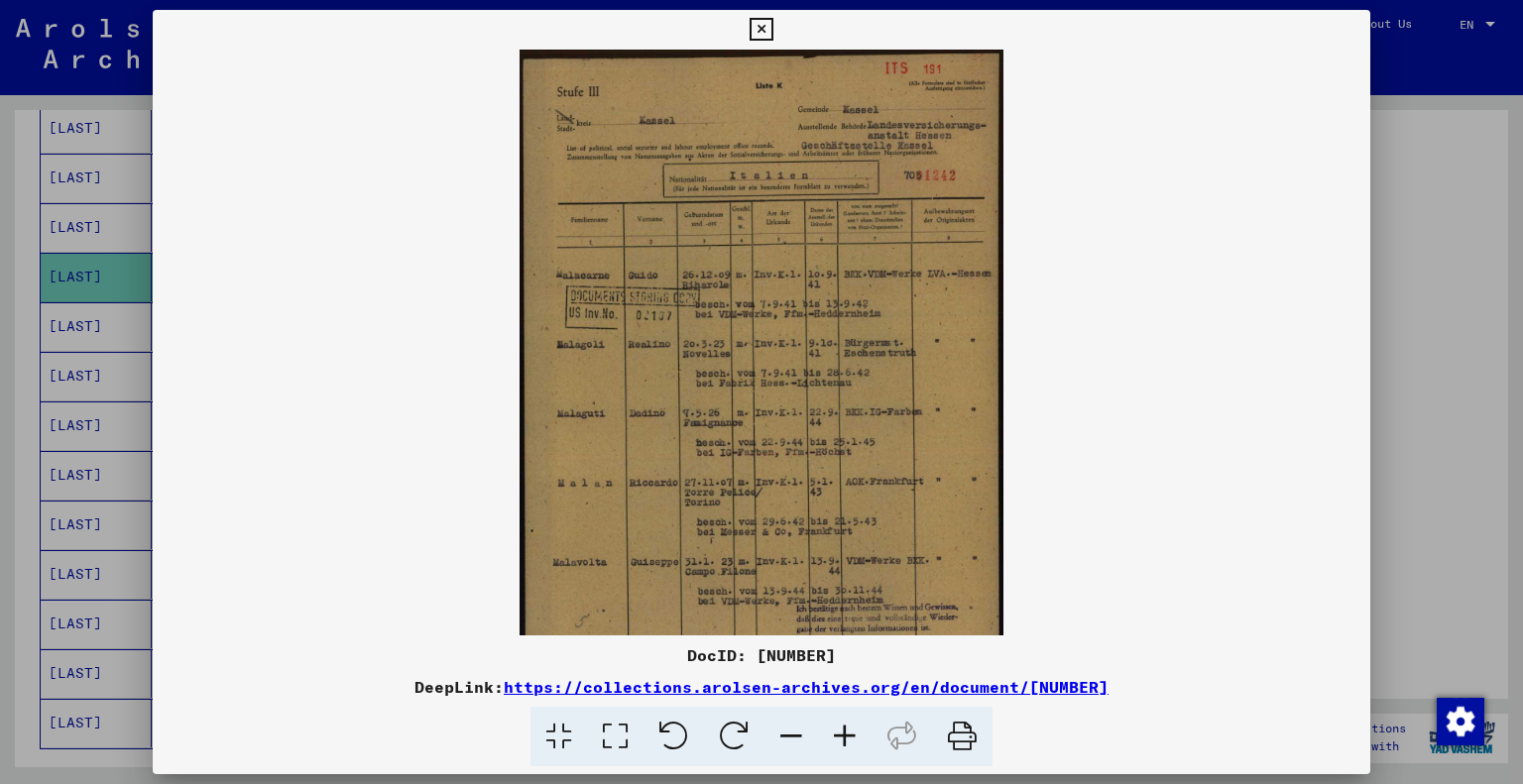 click at bounding box center (845, 736) 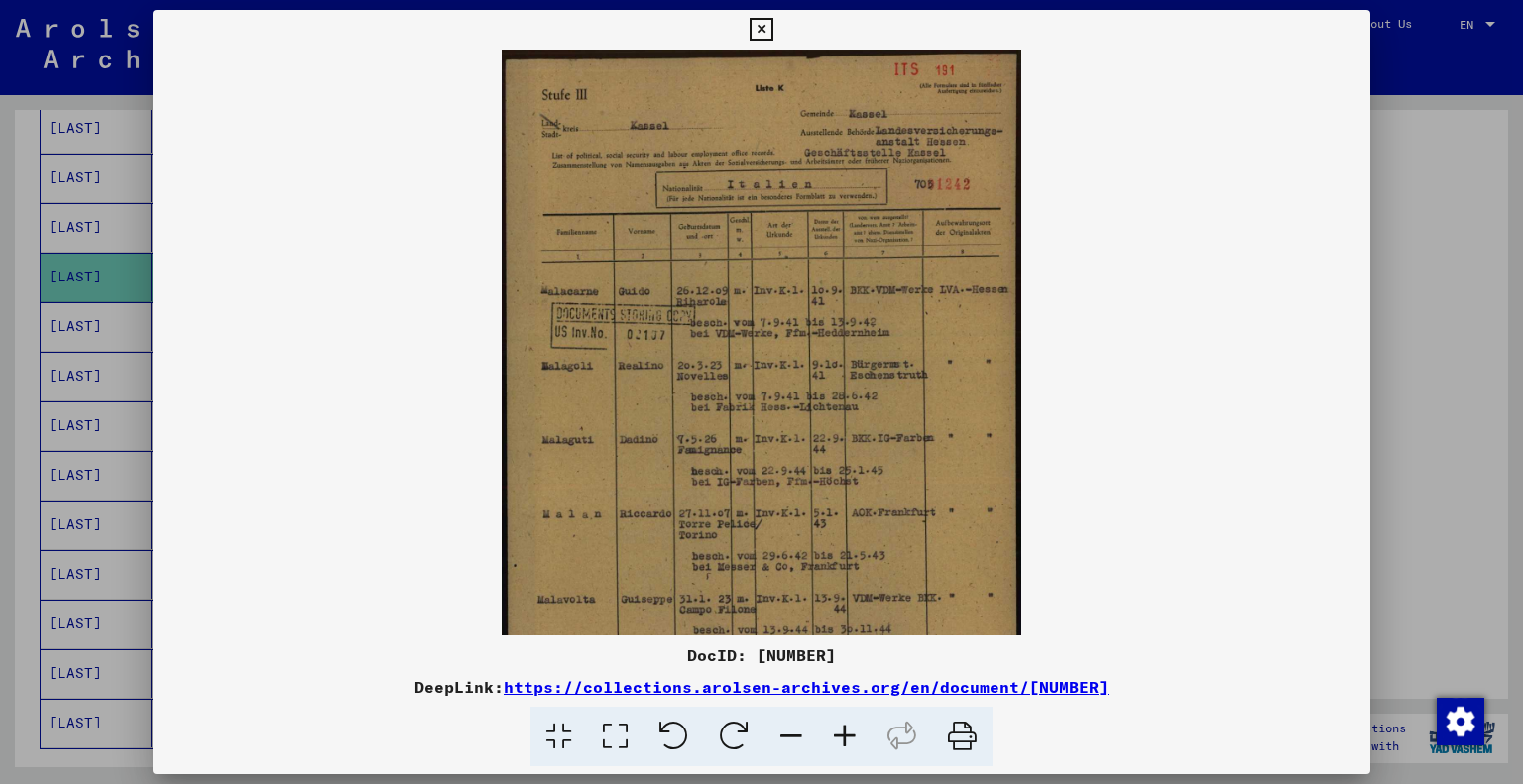 click at bounding box center [845, 736] 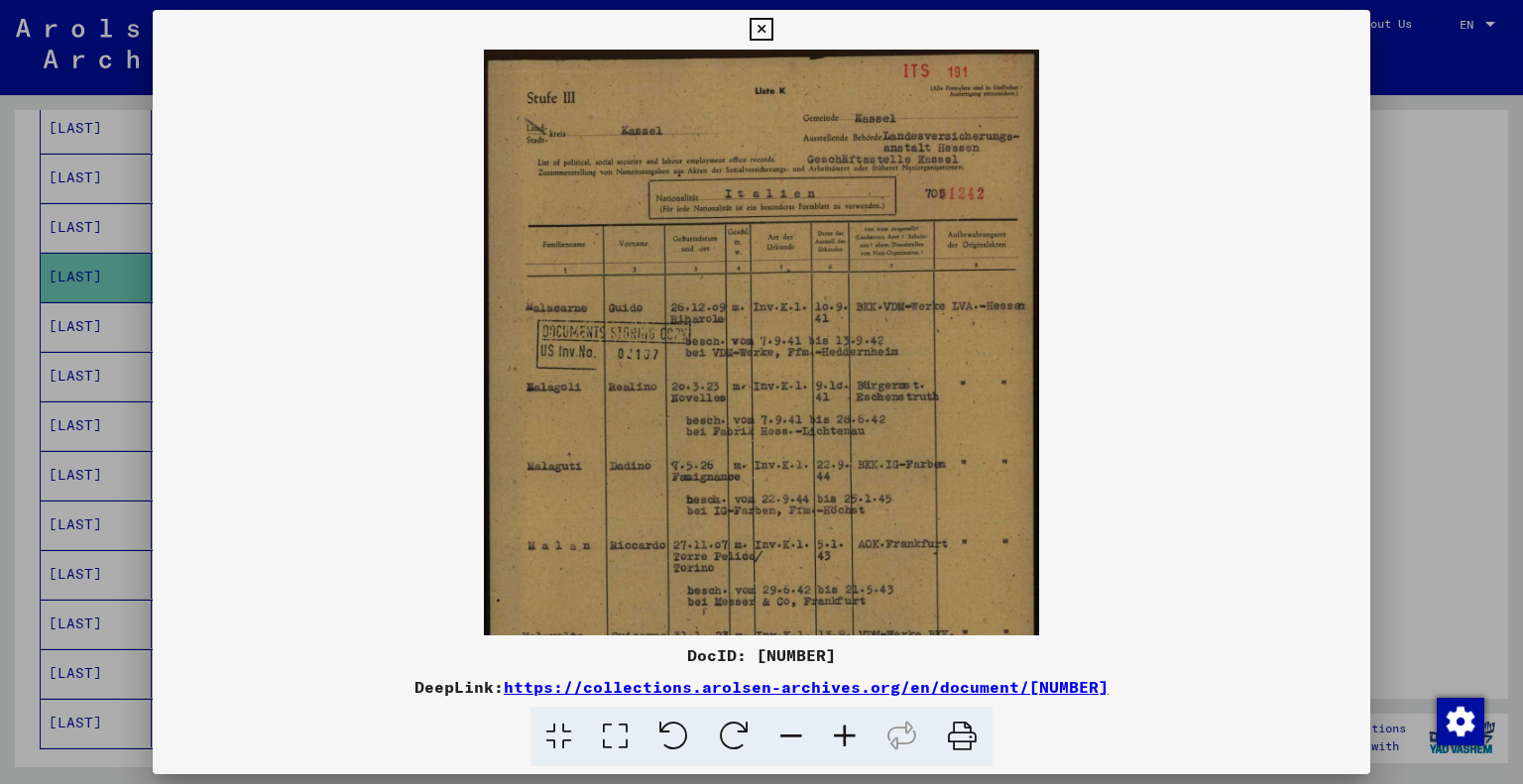 click at bounding box center [845, 736] 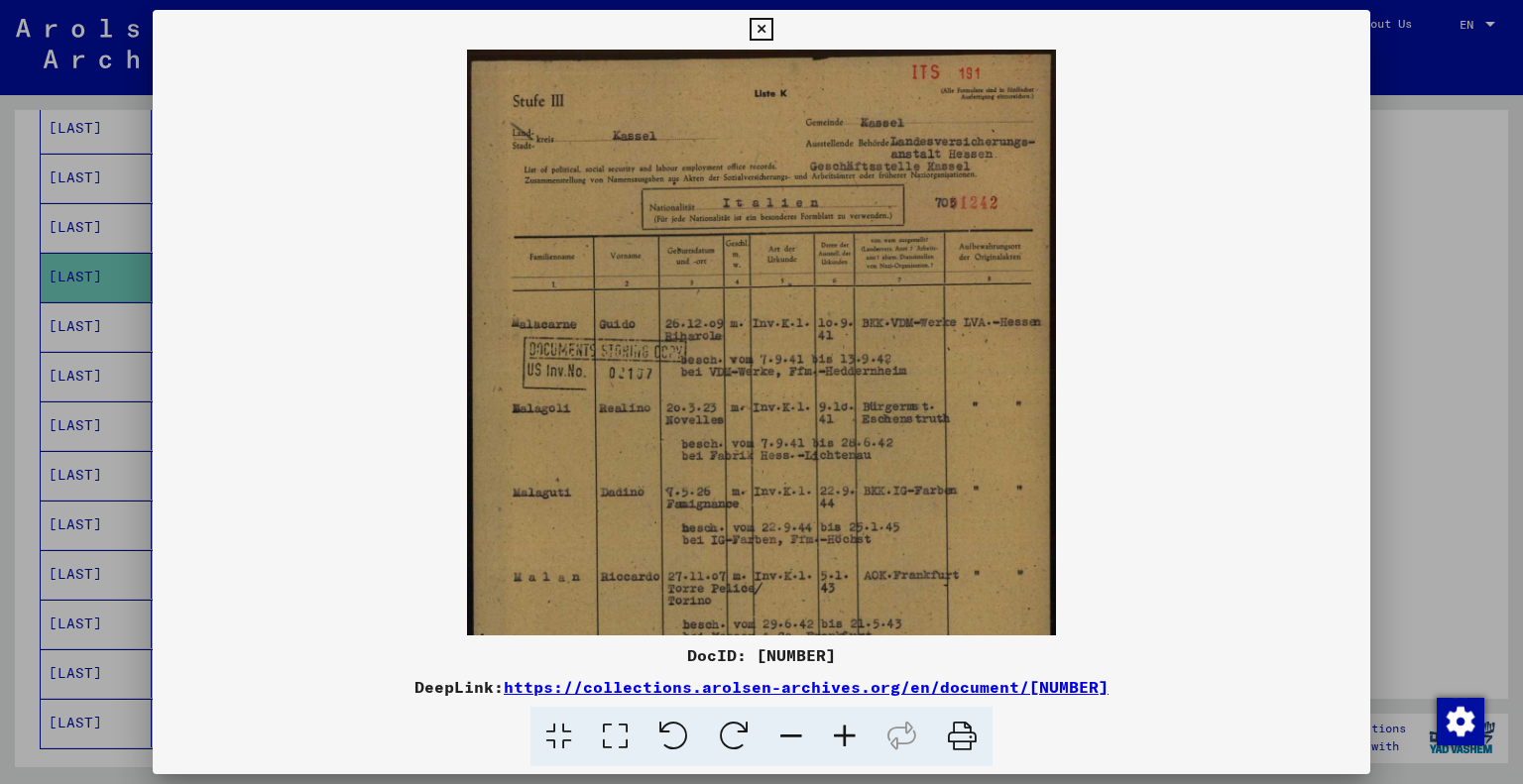 click at bounding box center (845, 736) 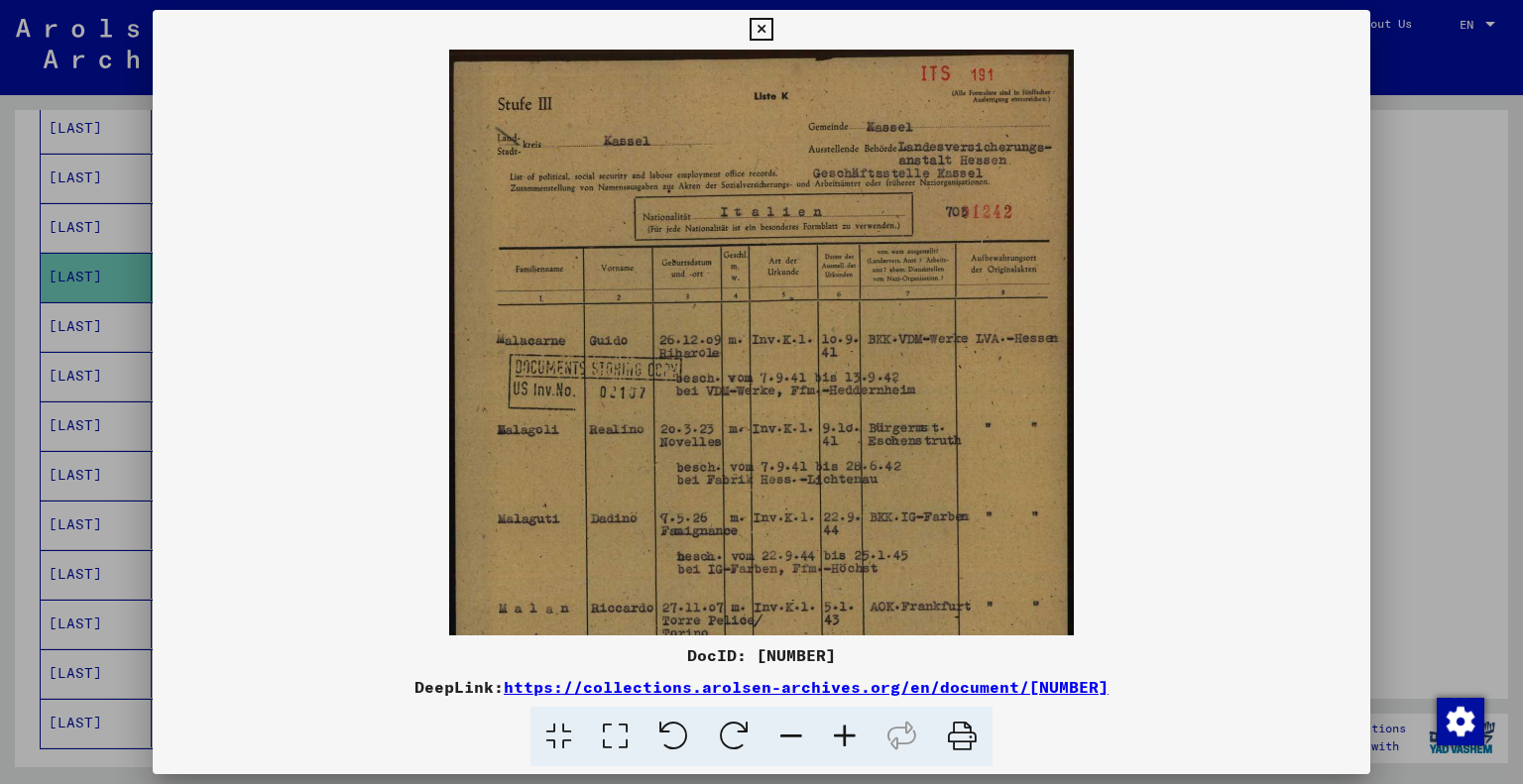 click at bounding box center [845, 736] 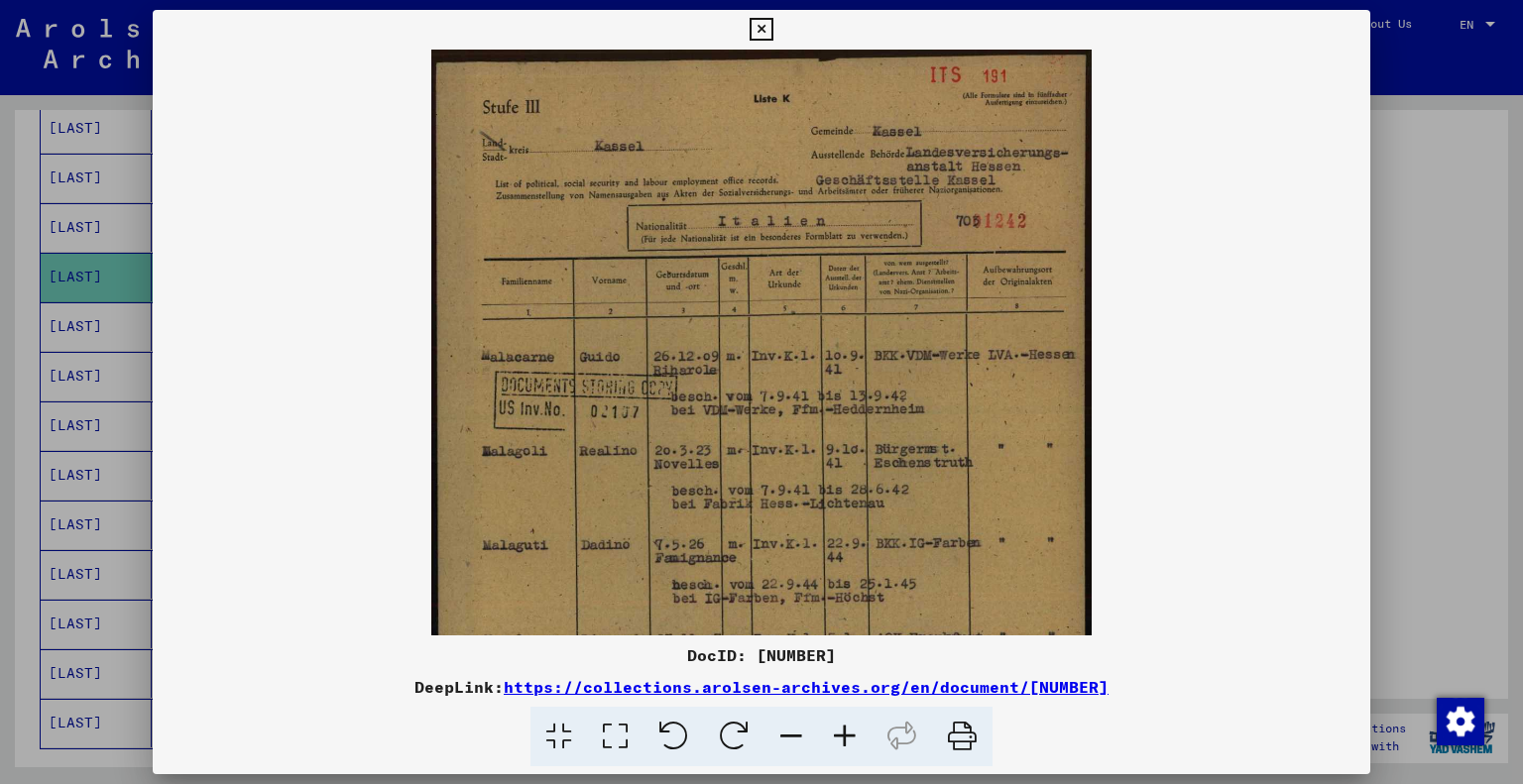 click at bounding box center (845, 736) 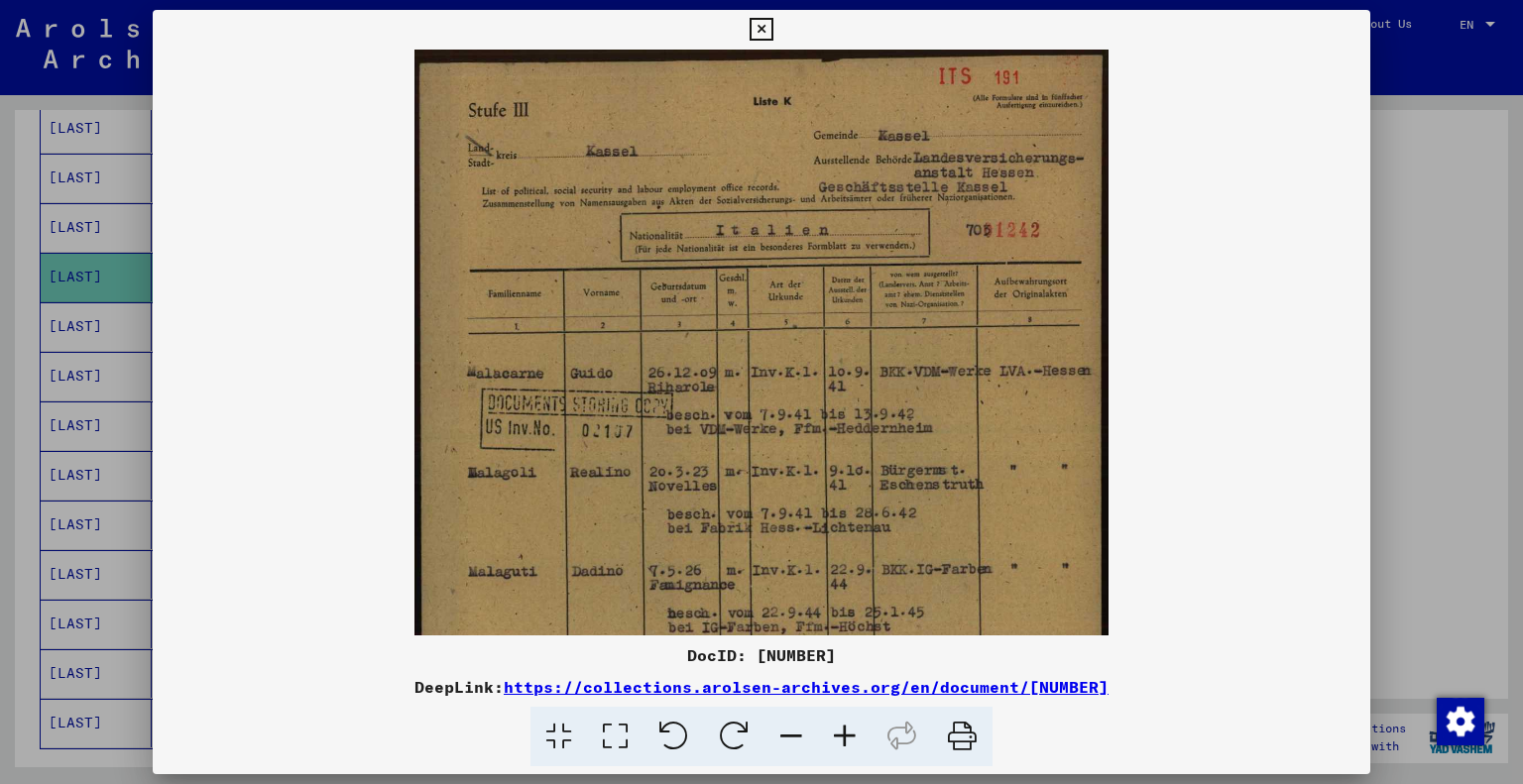 click at bounding box center (845, 736) 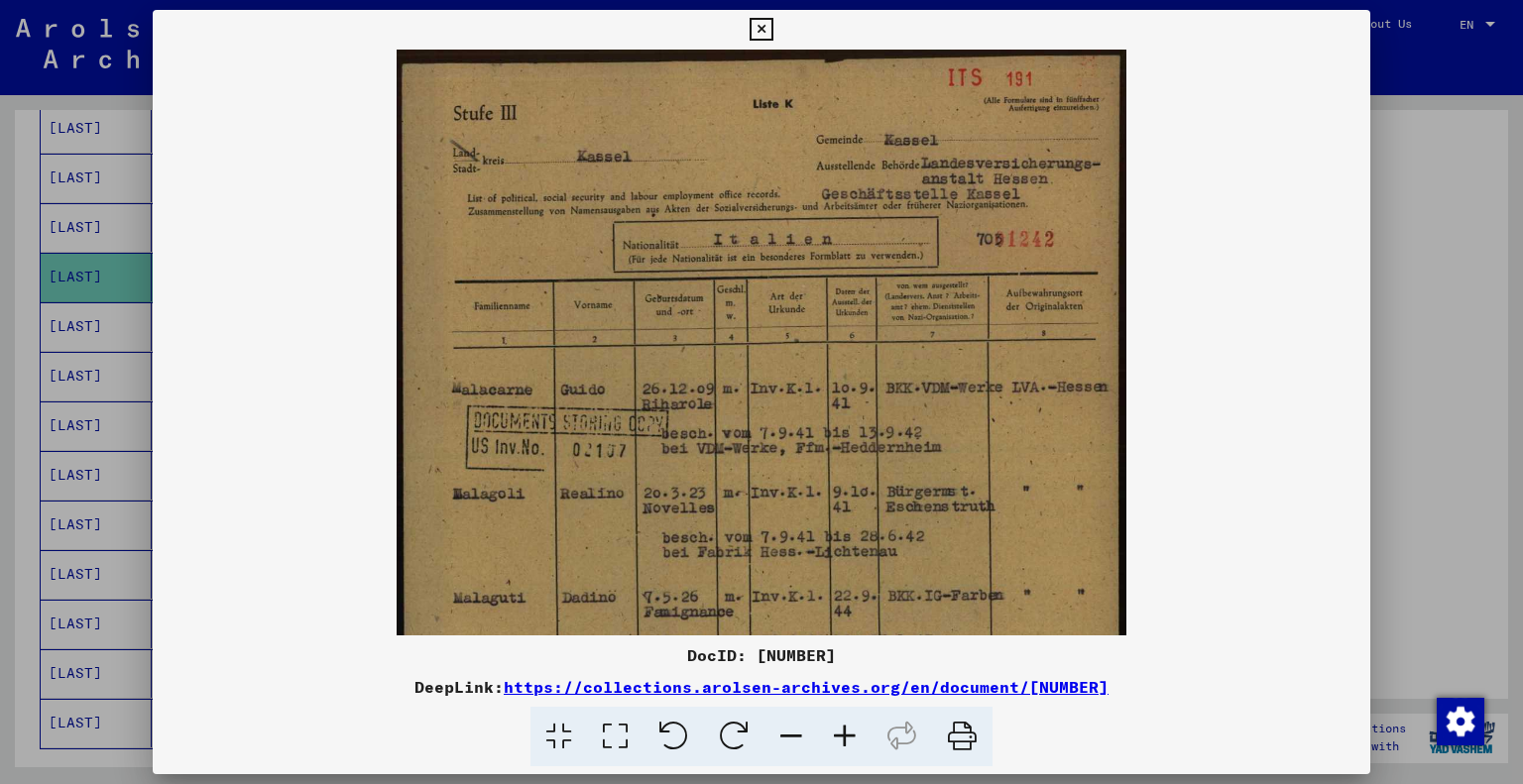 click at bounding box center (845, 736) 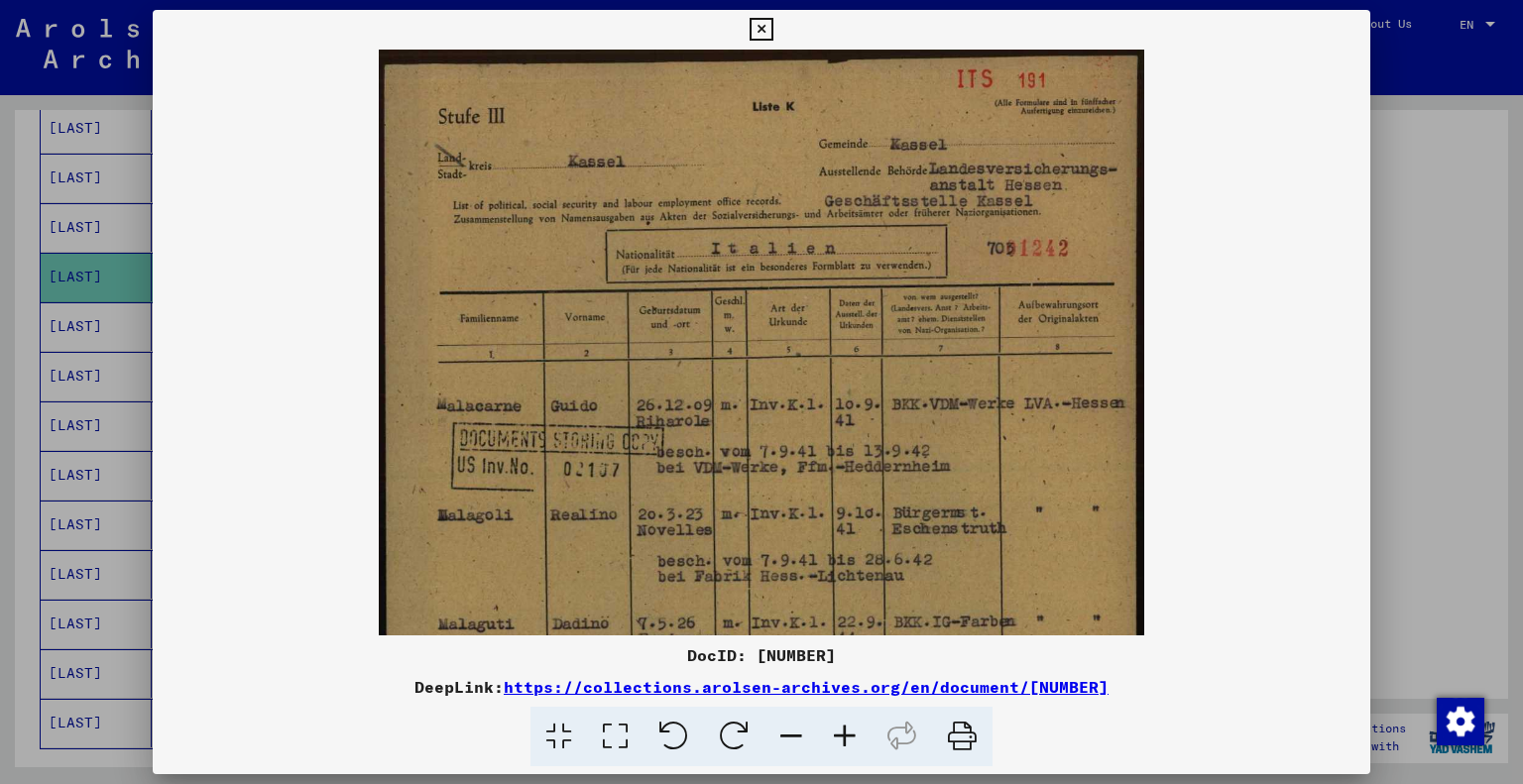 click at bounding box center (845, 736) 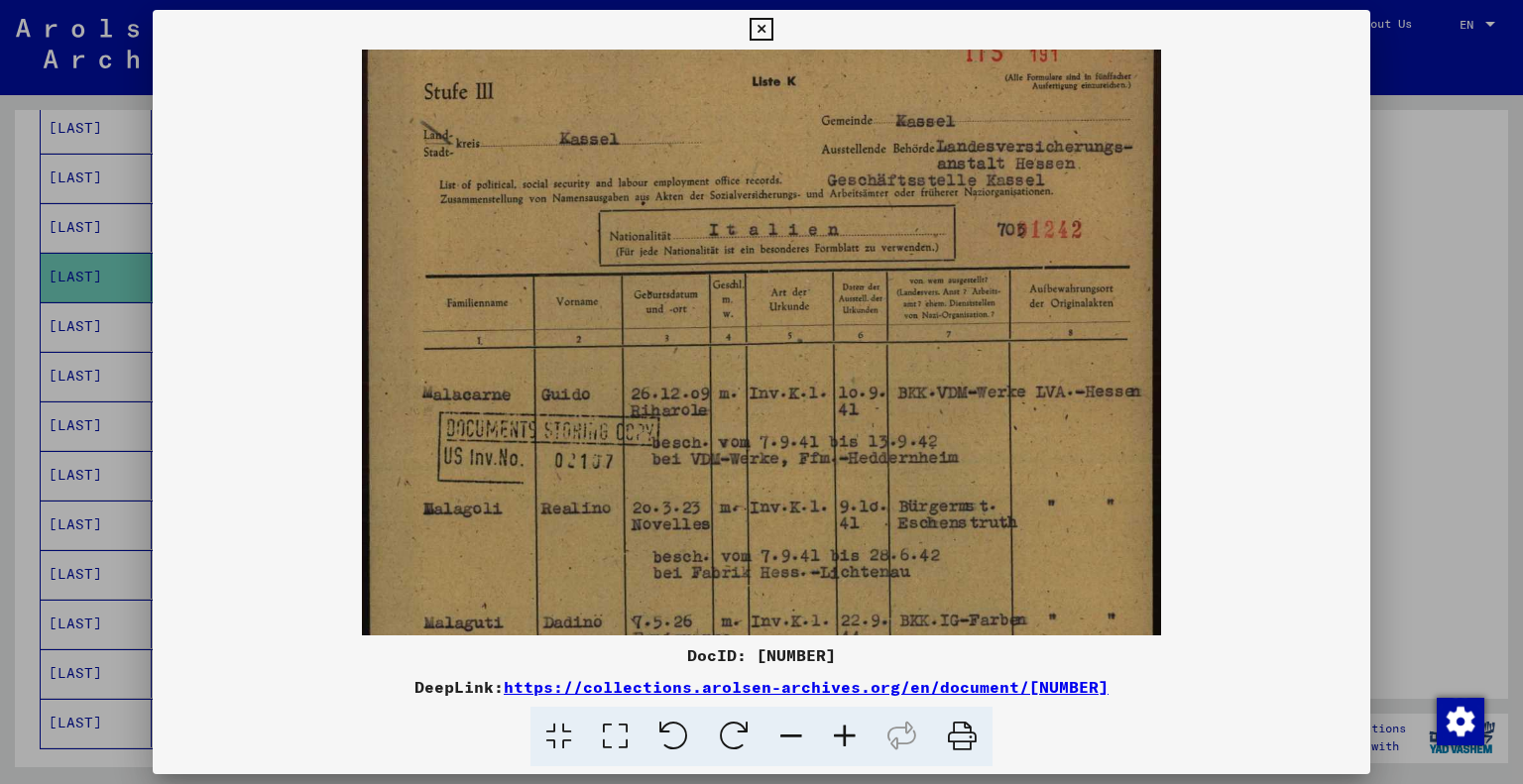 scroll, scrollTop: 32, scrollLeft: 0, axis: vertical 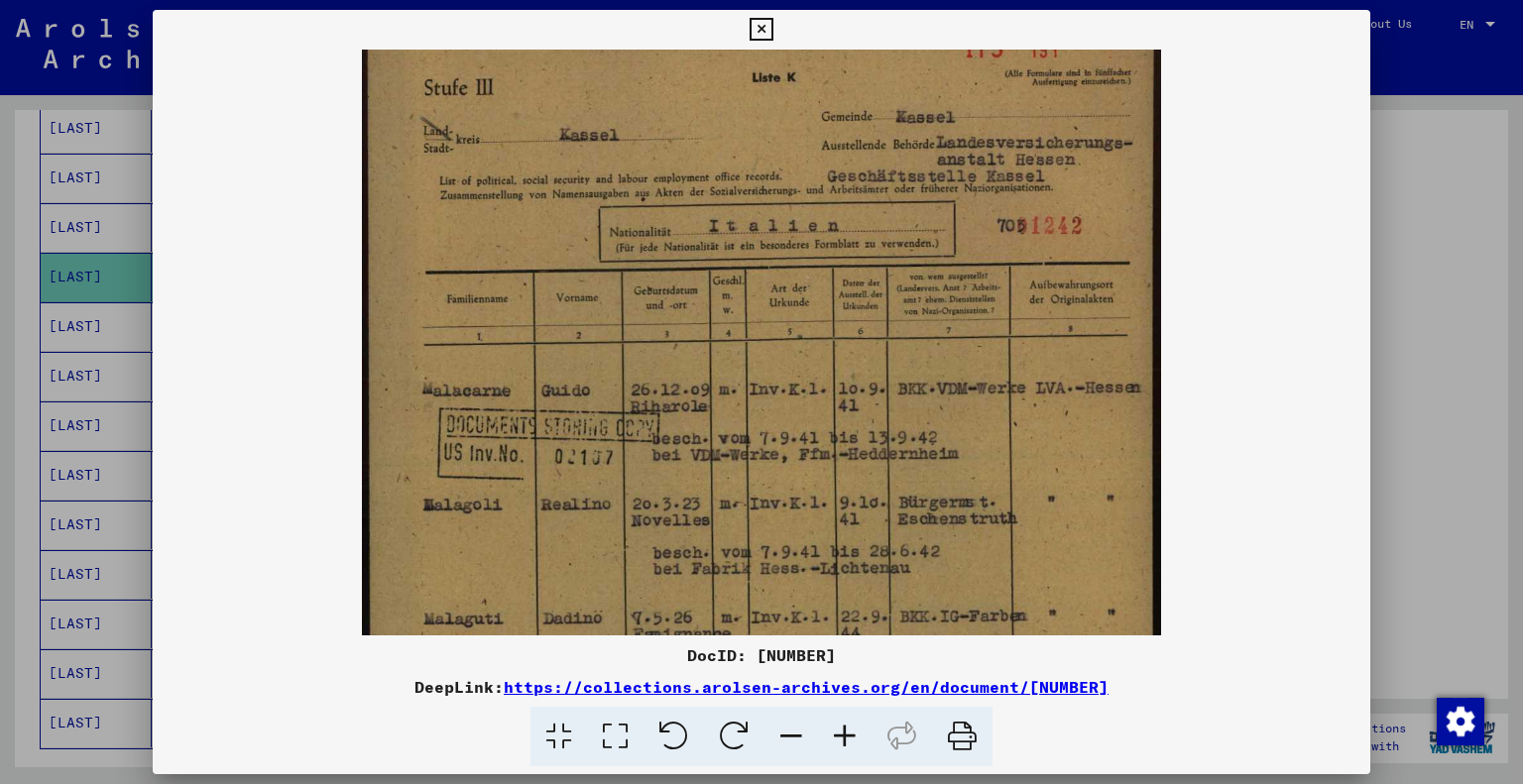 drag, startPoint x: 779, startPoint y: 453, endPoint x: 750, endPoint y: 425, distance: 40.311289 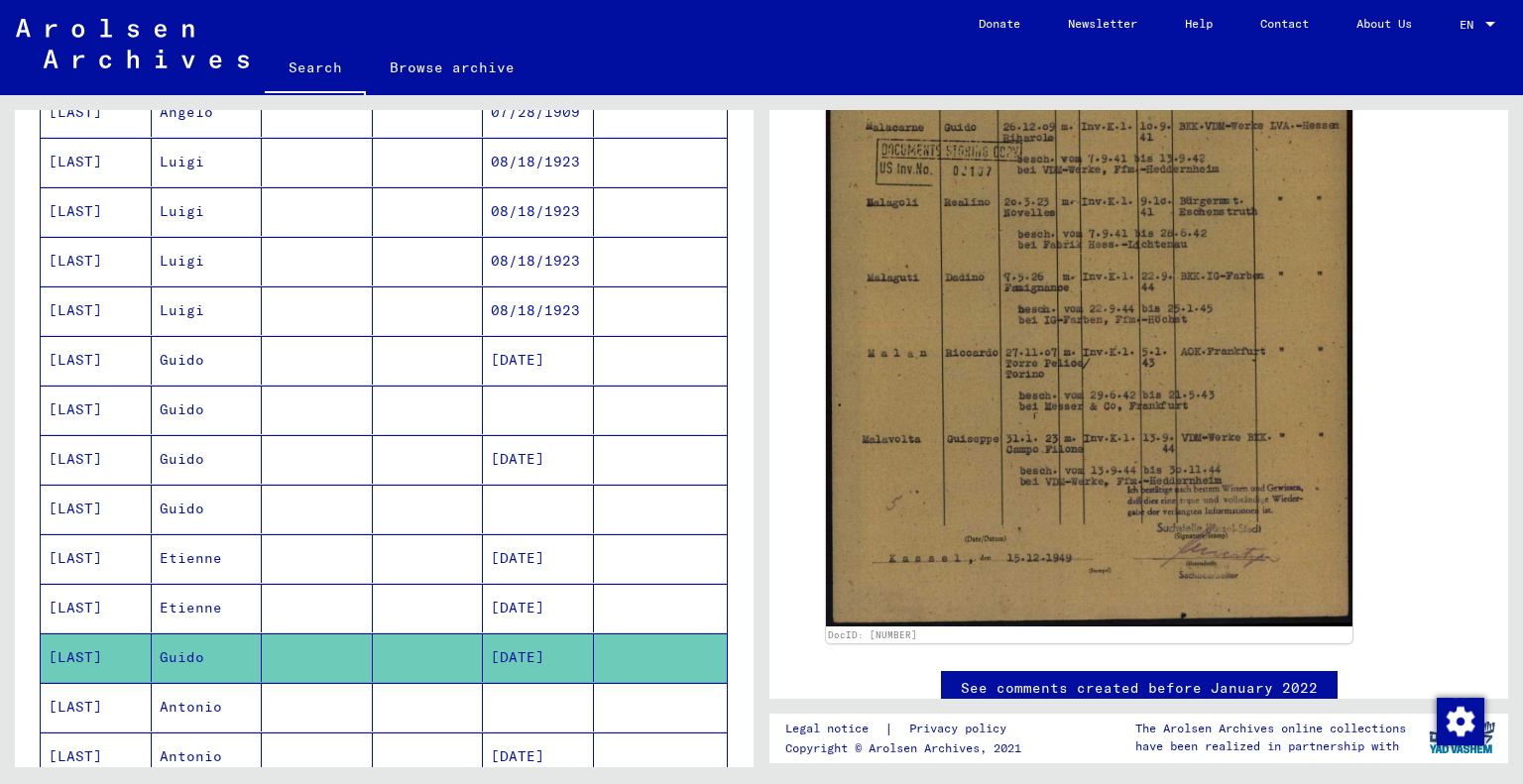 scroll, scrollTop: 496, scrollLeft: 0, axis: vertical 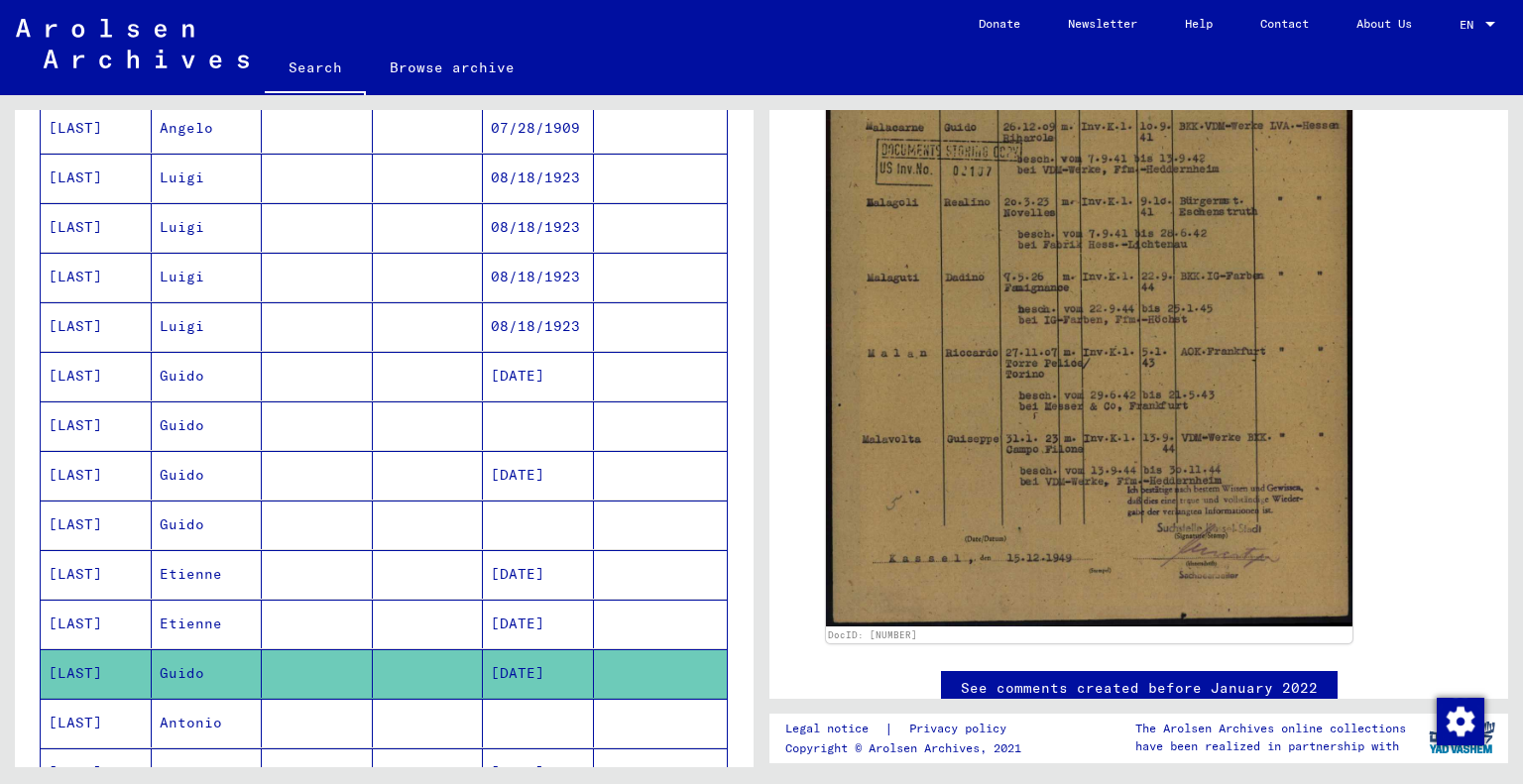 click on "[LAST]" at bounding box center (96, 475) 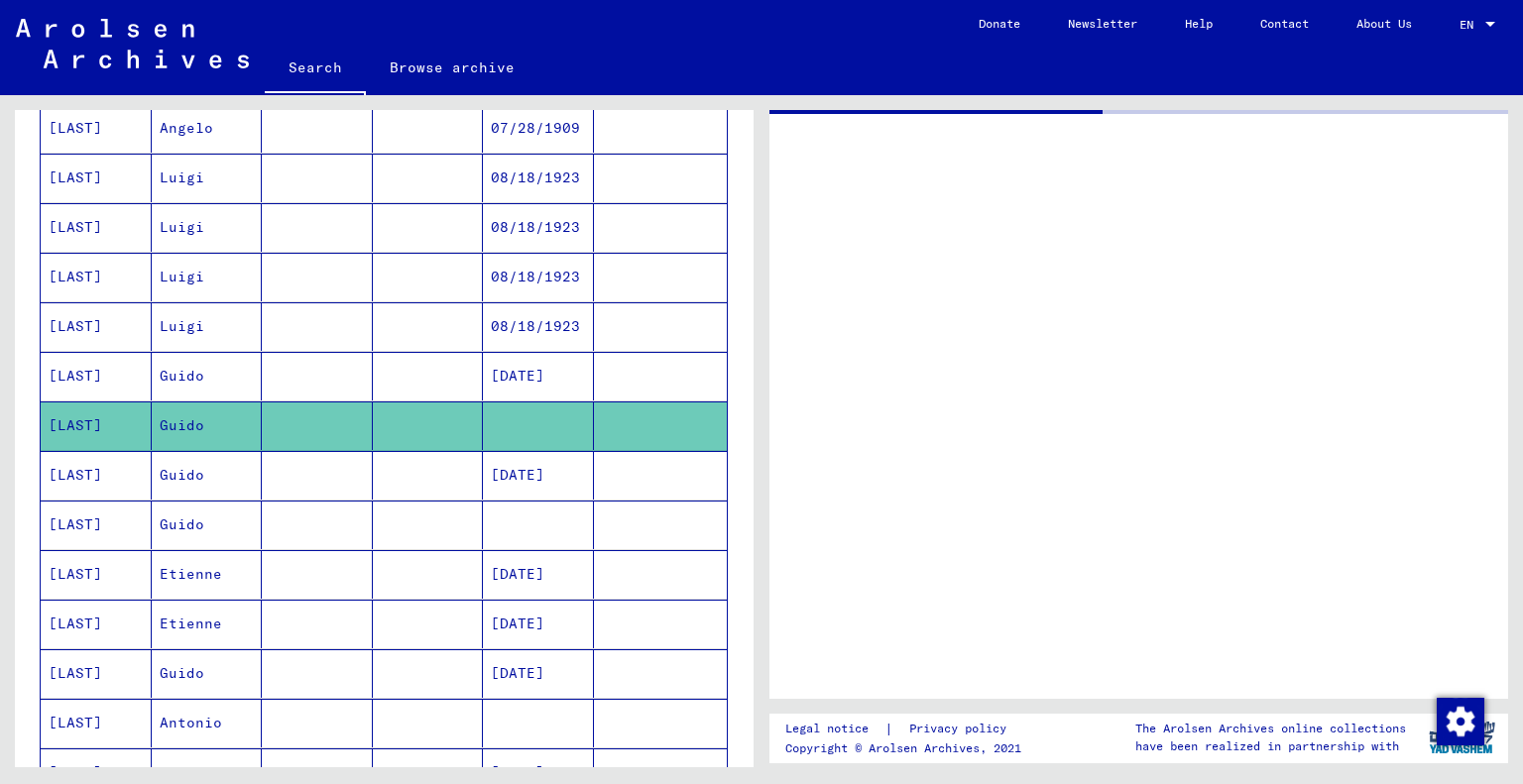 scroll, scrollTop: 0, scrollLeft: 0, axis: both 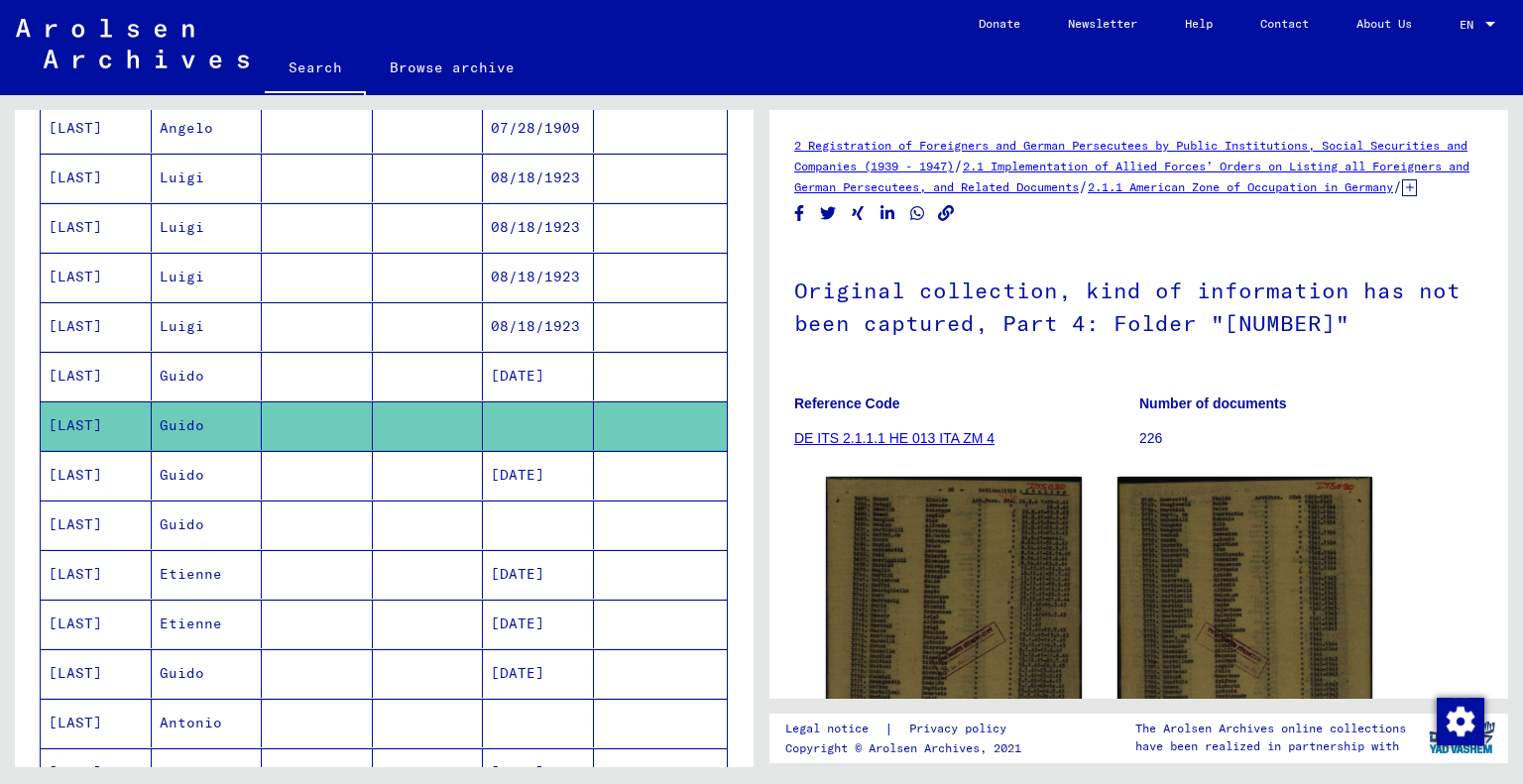 click on "Guido" at bounding box center [207, 524] 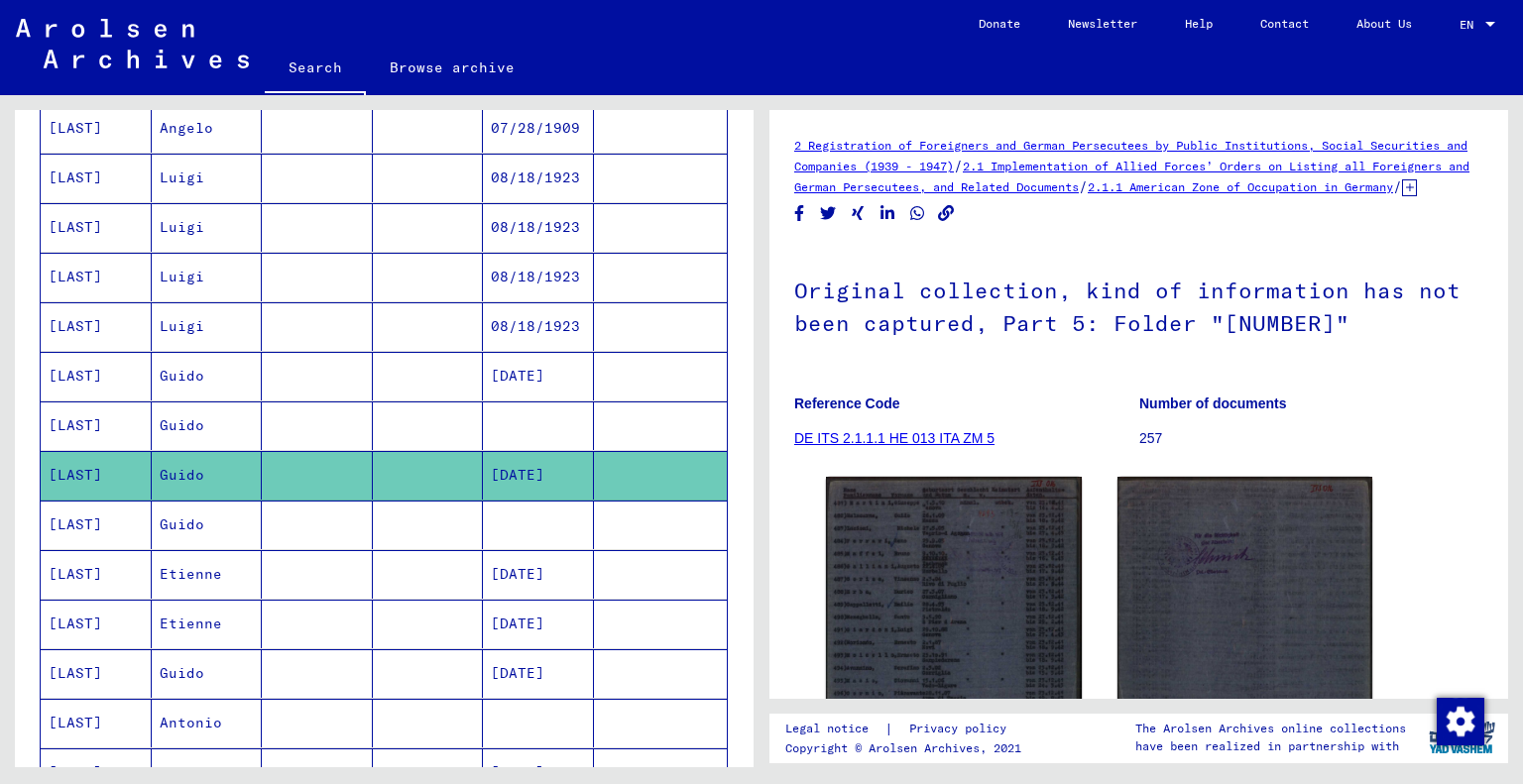 scroll, scrollTop: 0, scrollLeft: 0, axis: both 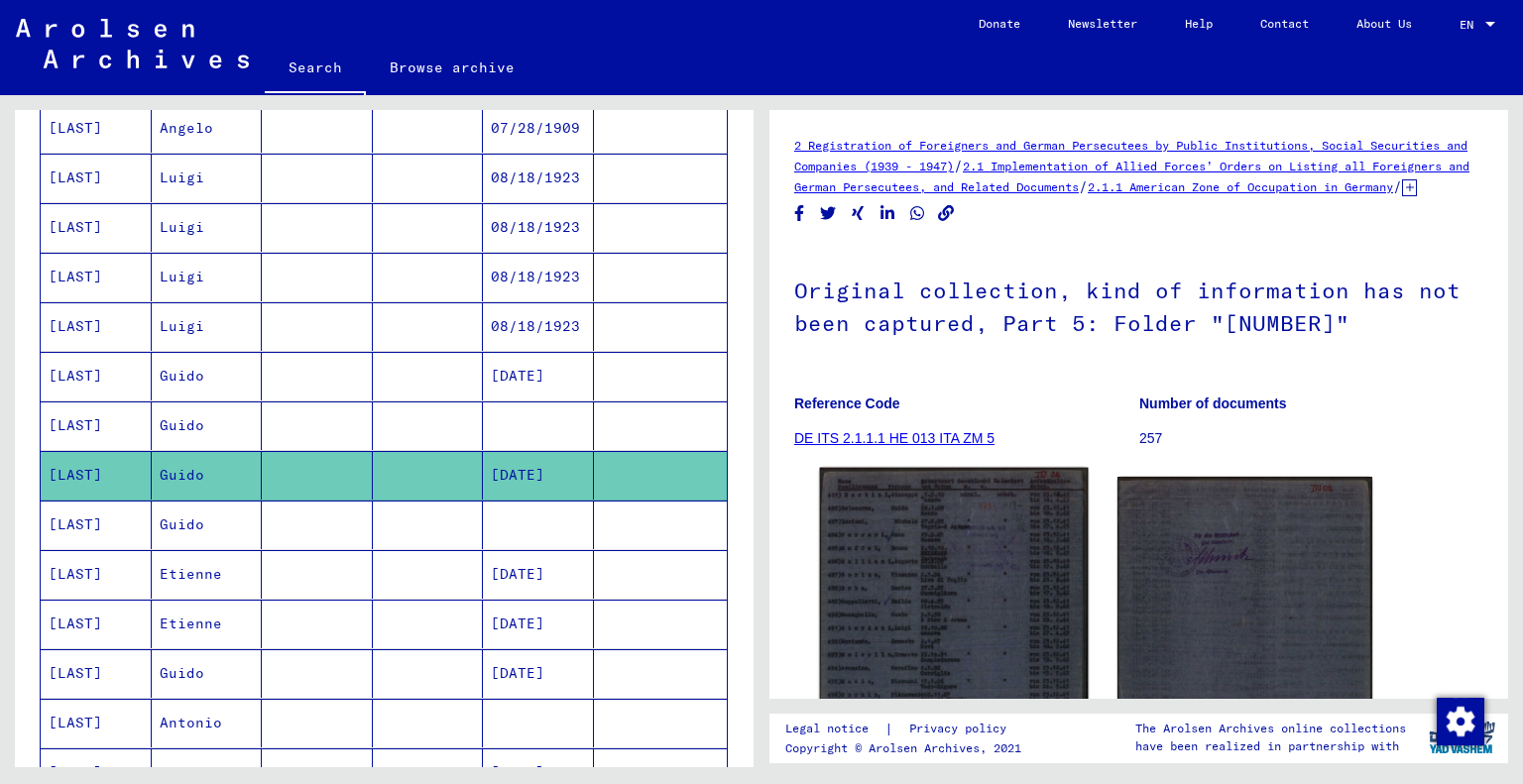 click 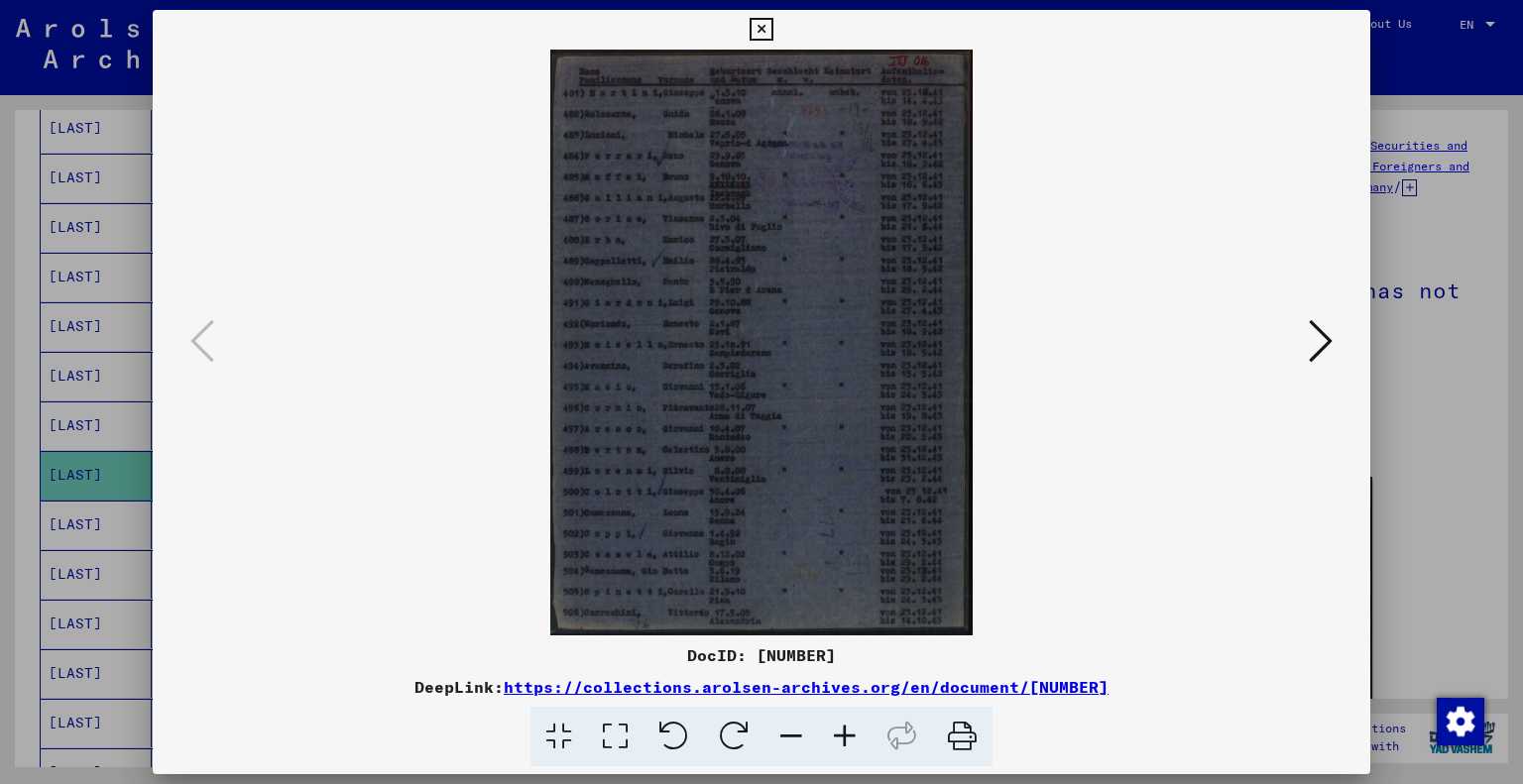 click at bounding box center [845, 736] 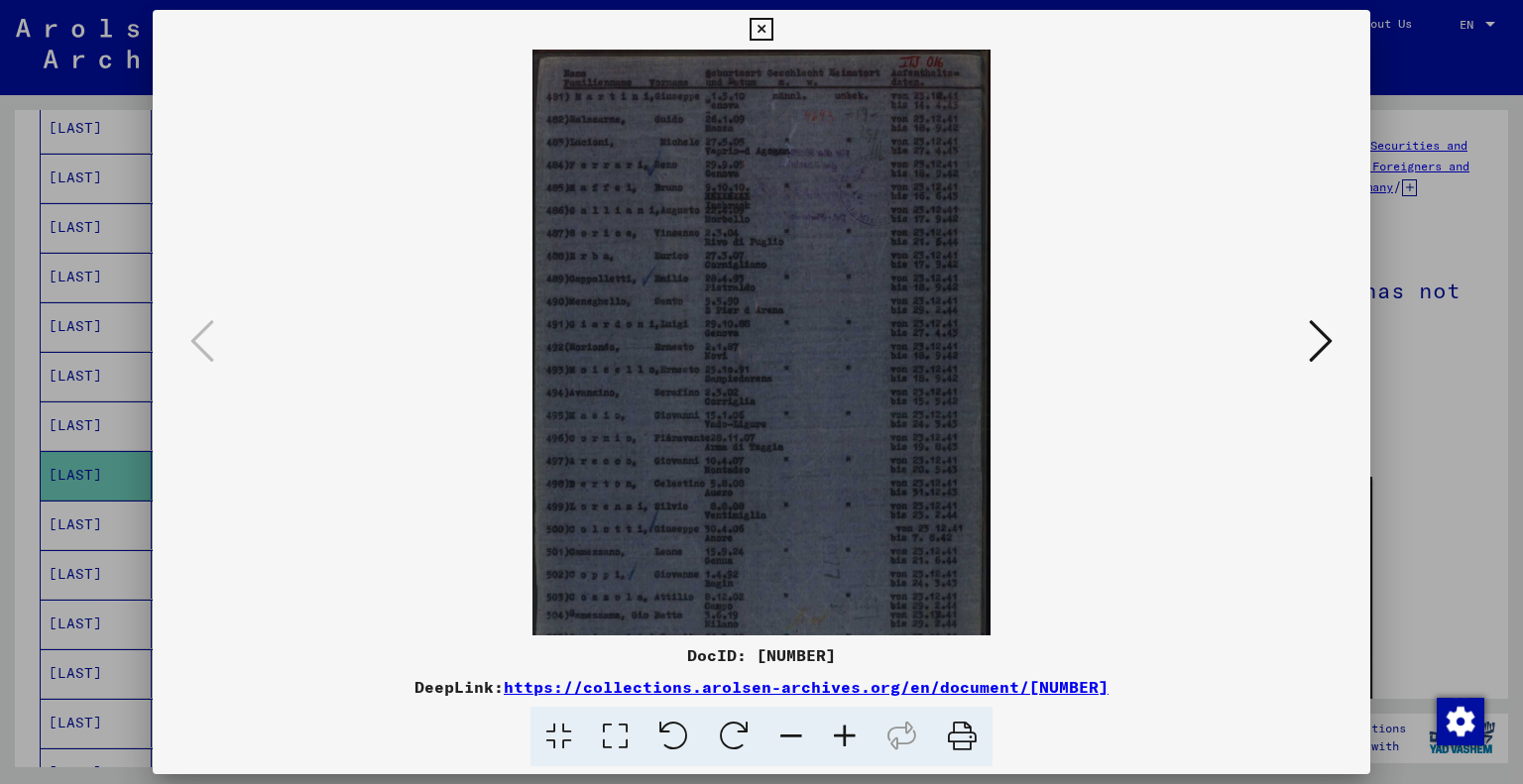 click at bounding box center (845, 736) 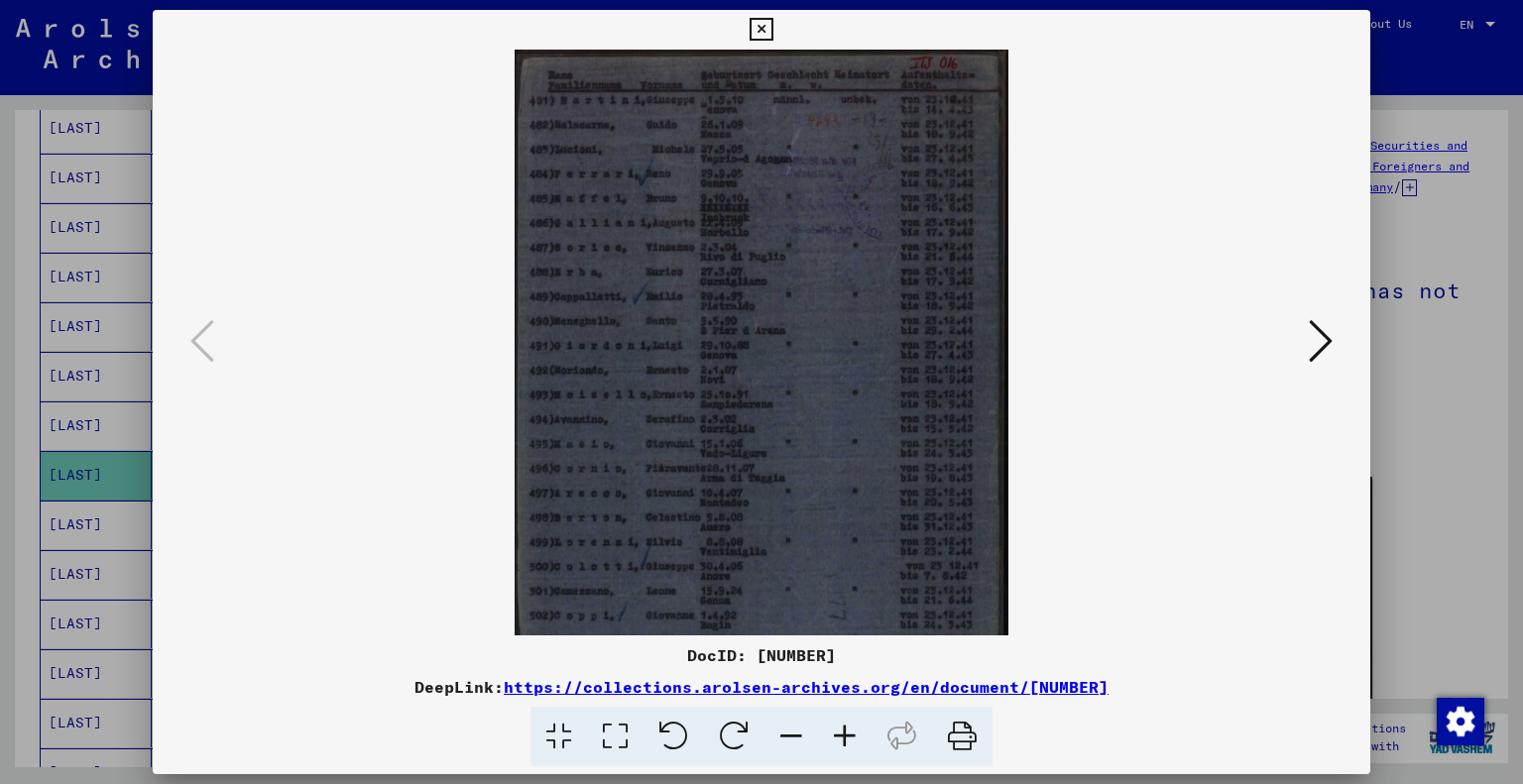 click at bounding box center (845, 736) 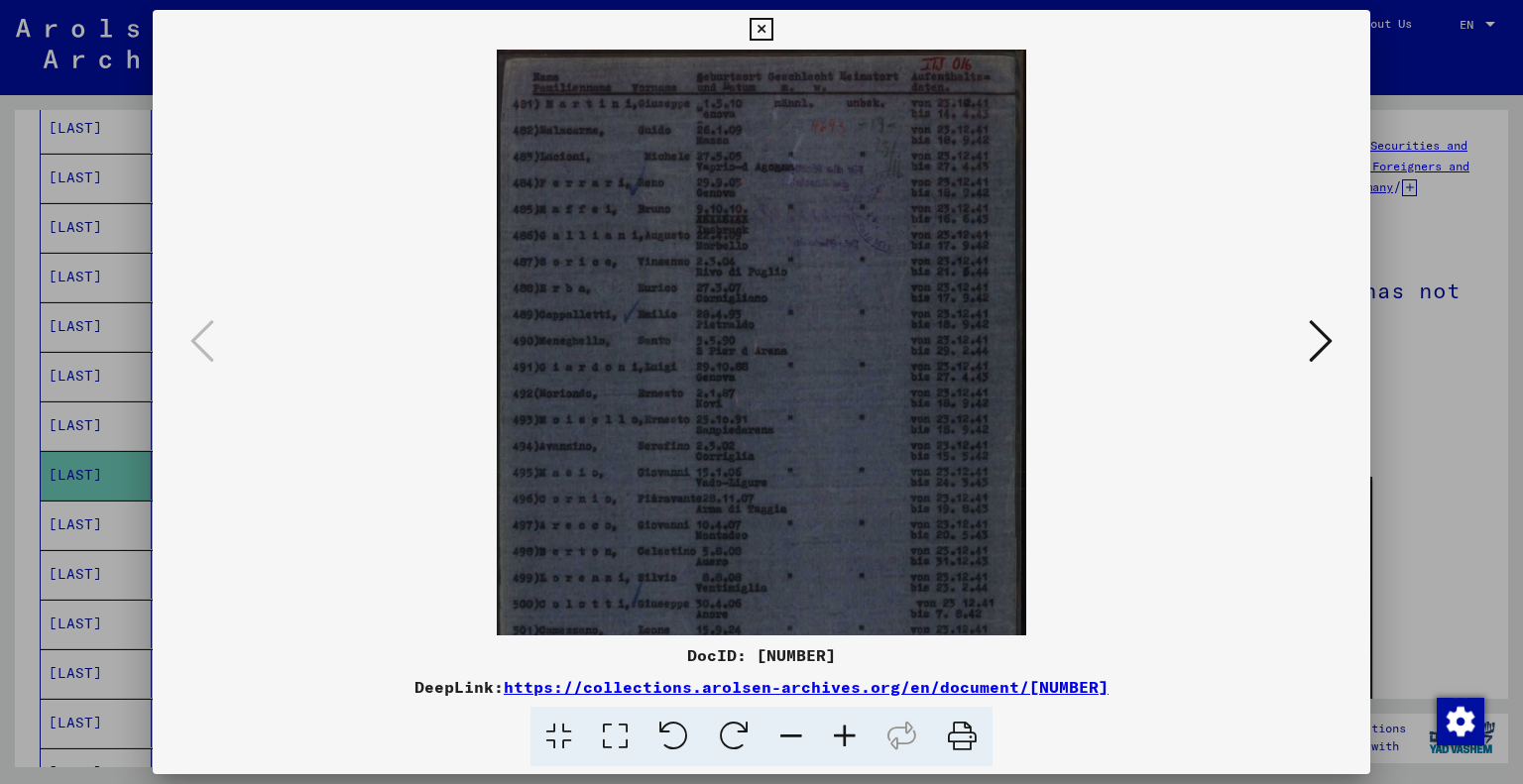 click at bounding box center [845, 736] 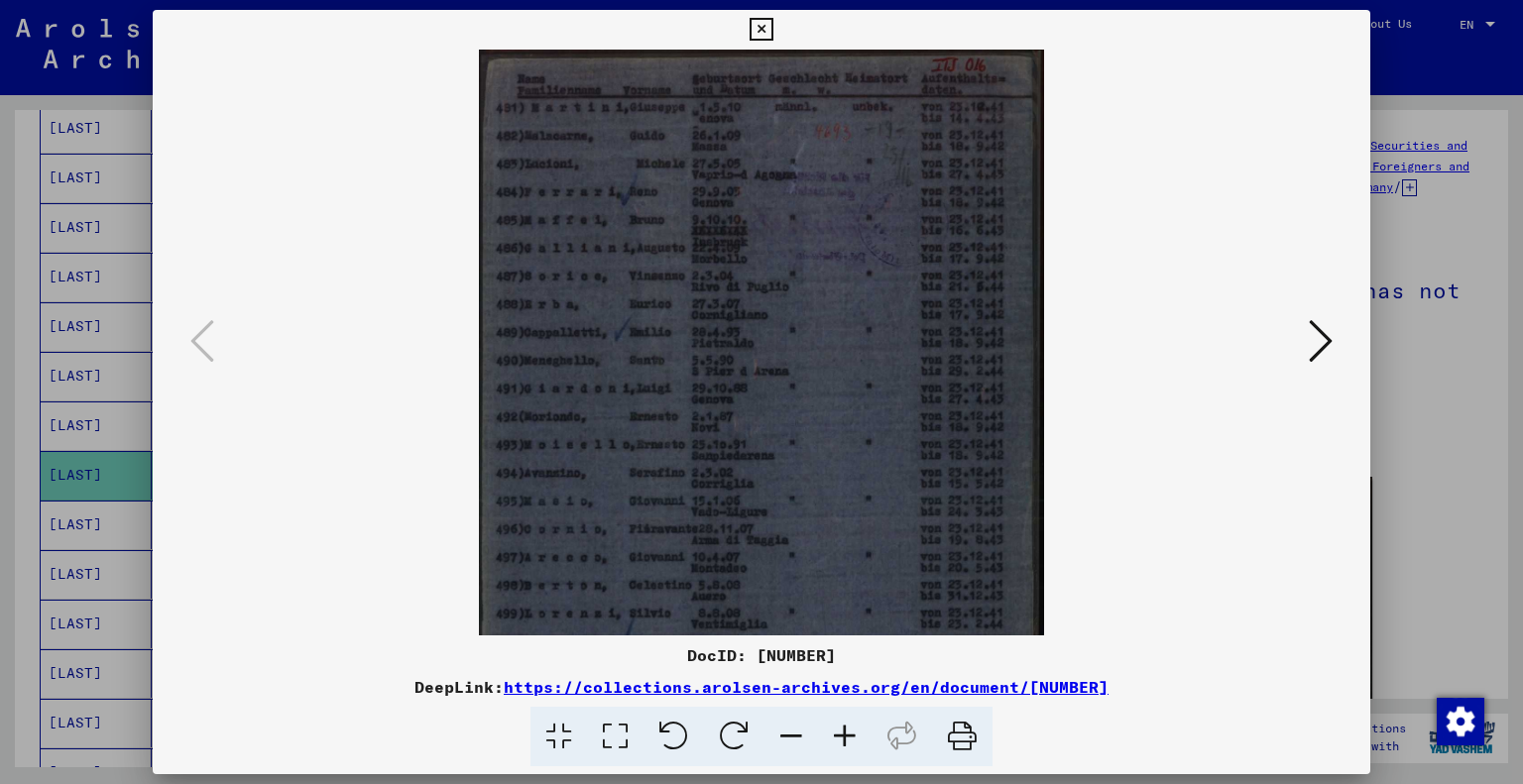 click at bounding box center [845, 736] 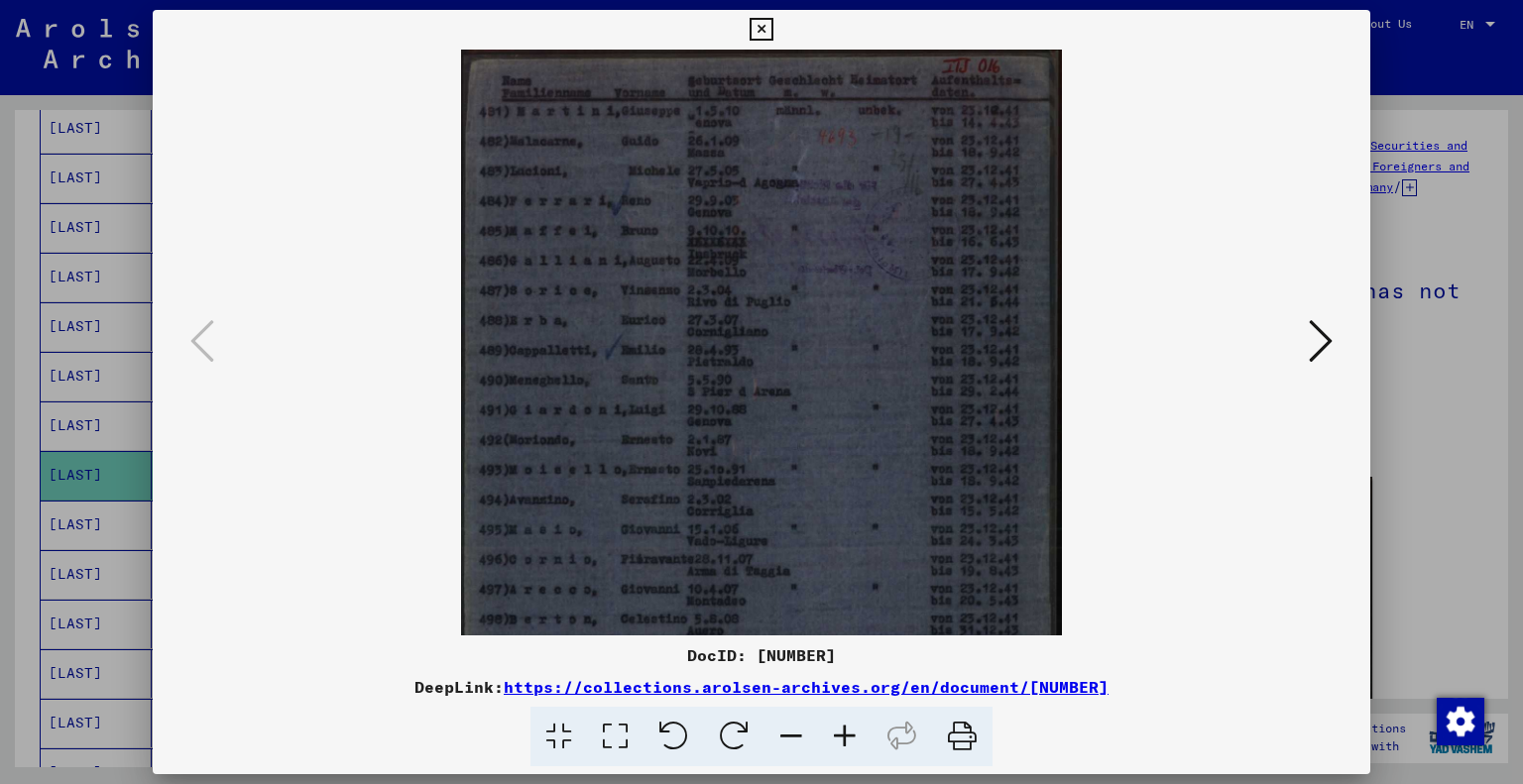 click at bounding box center [845, 736] 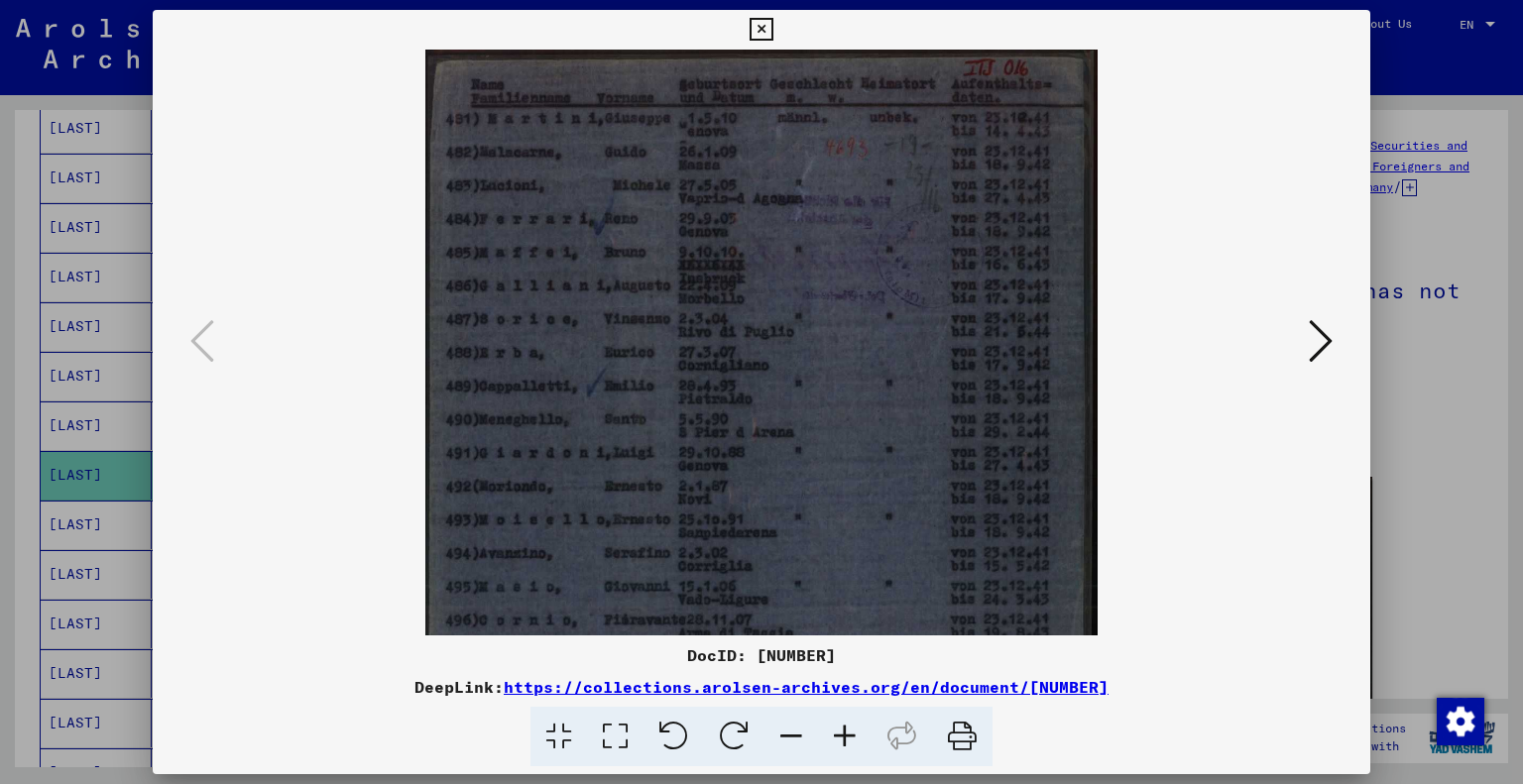 click at bounding box center (845, 736) 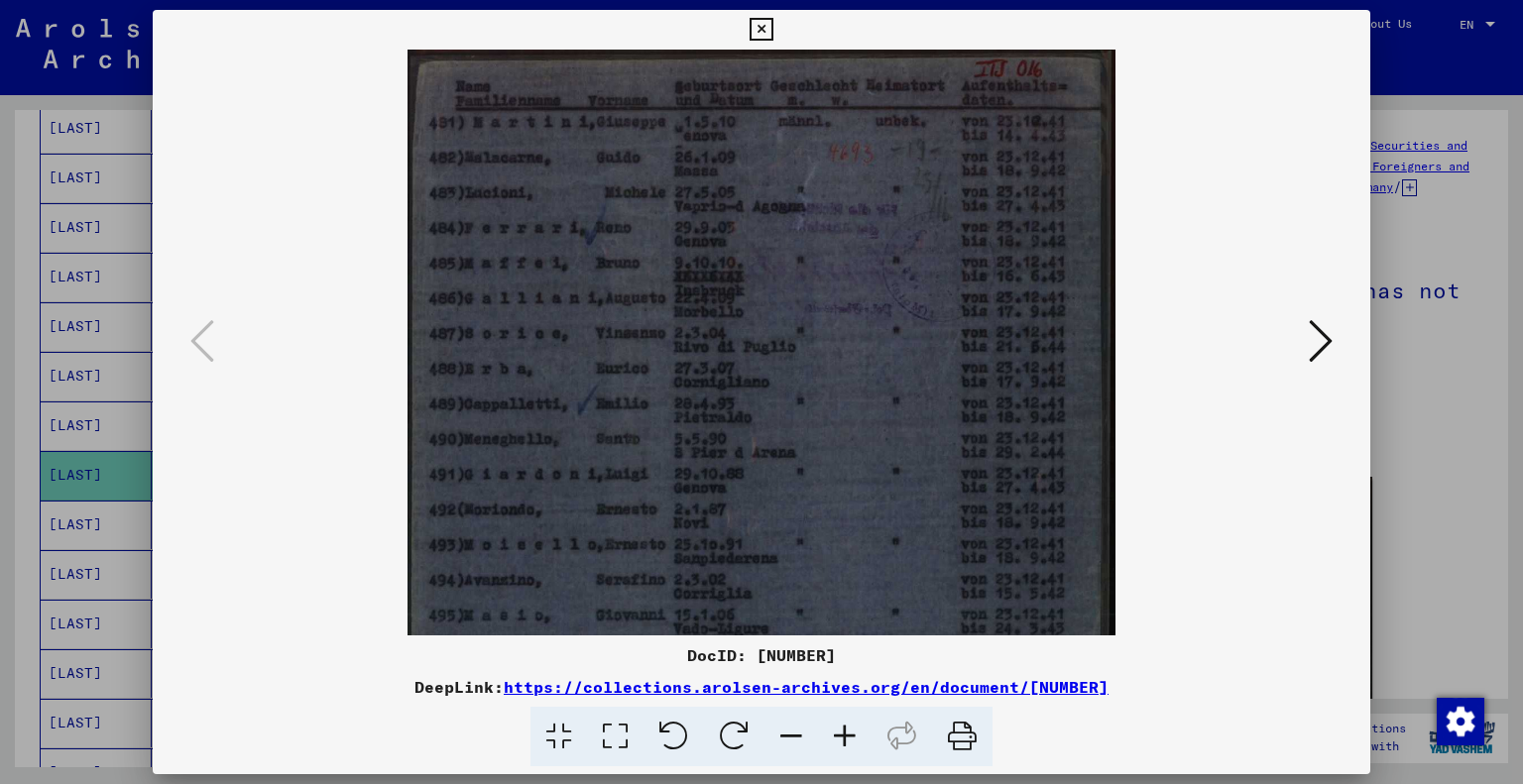 click at bounding box center (845, 736) 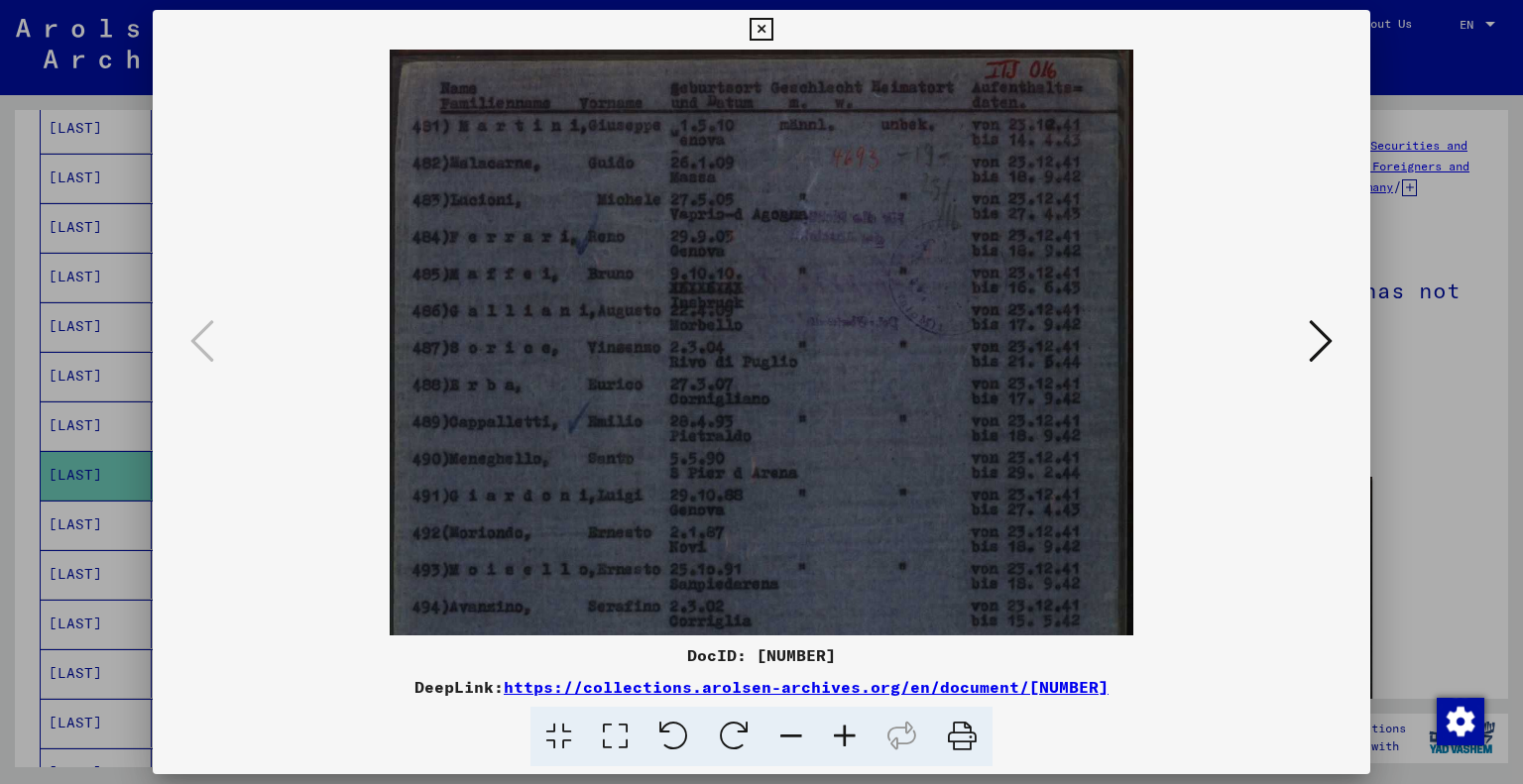 click at bounding box center [845, 736] 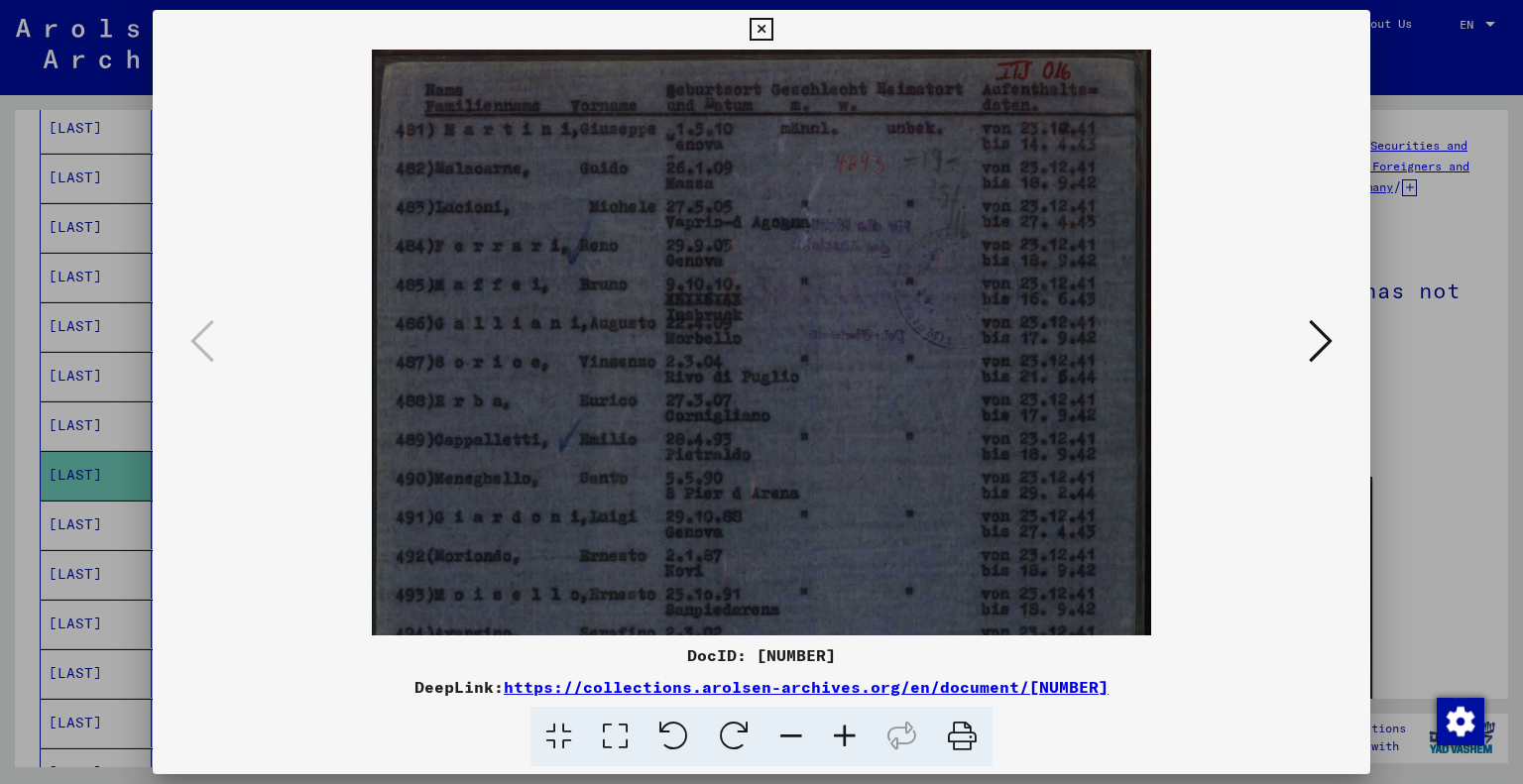 click at bounding box center [845, 736] 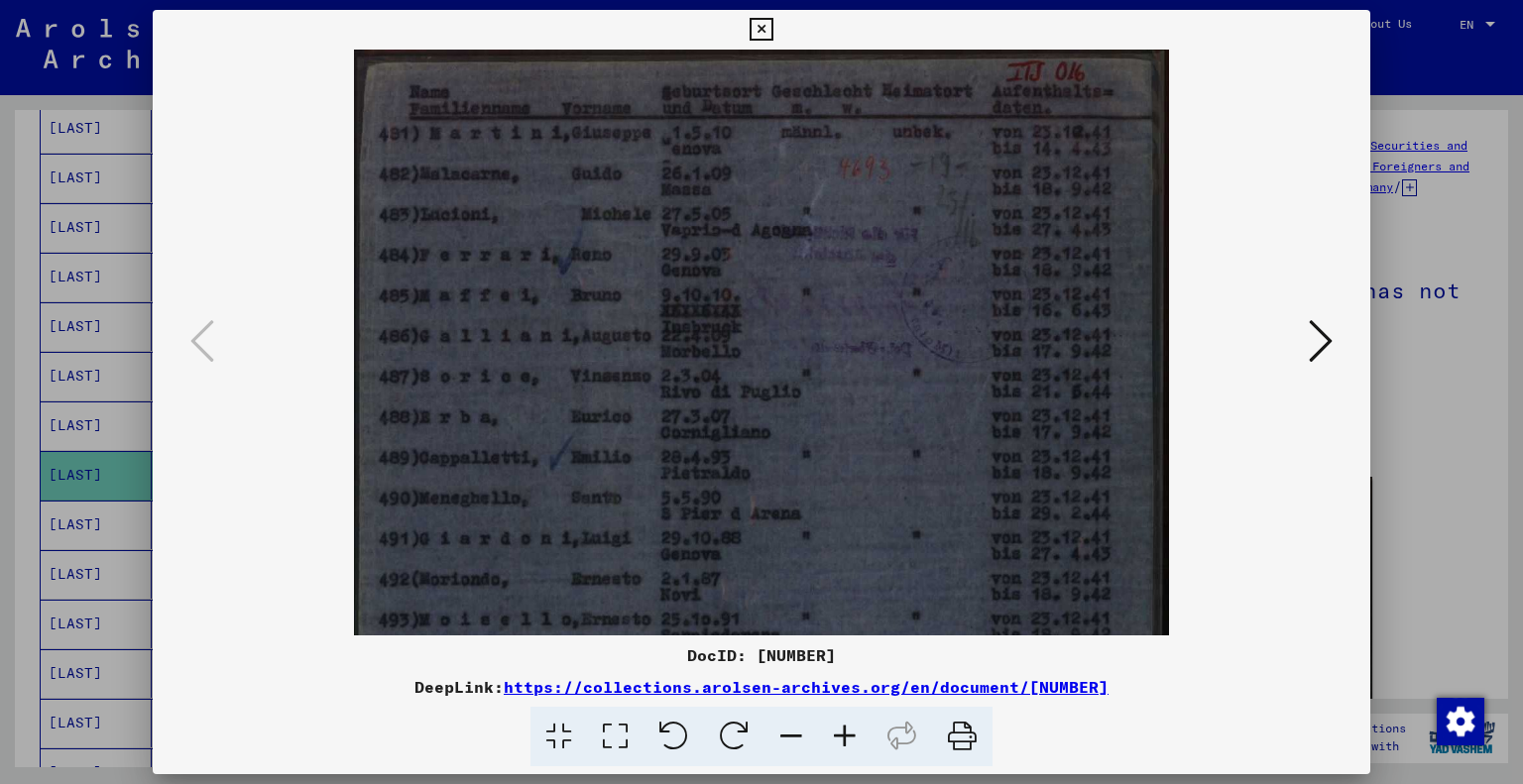 click at bounding box center [845, 736] 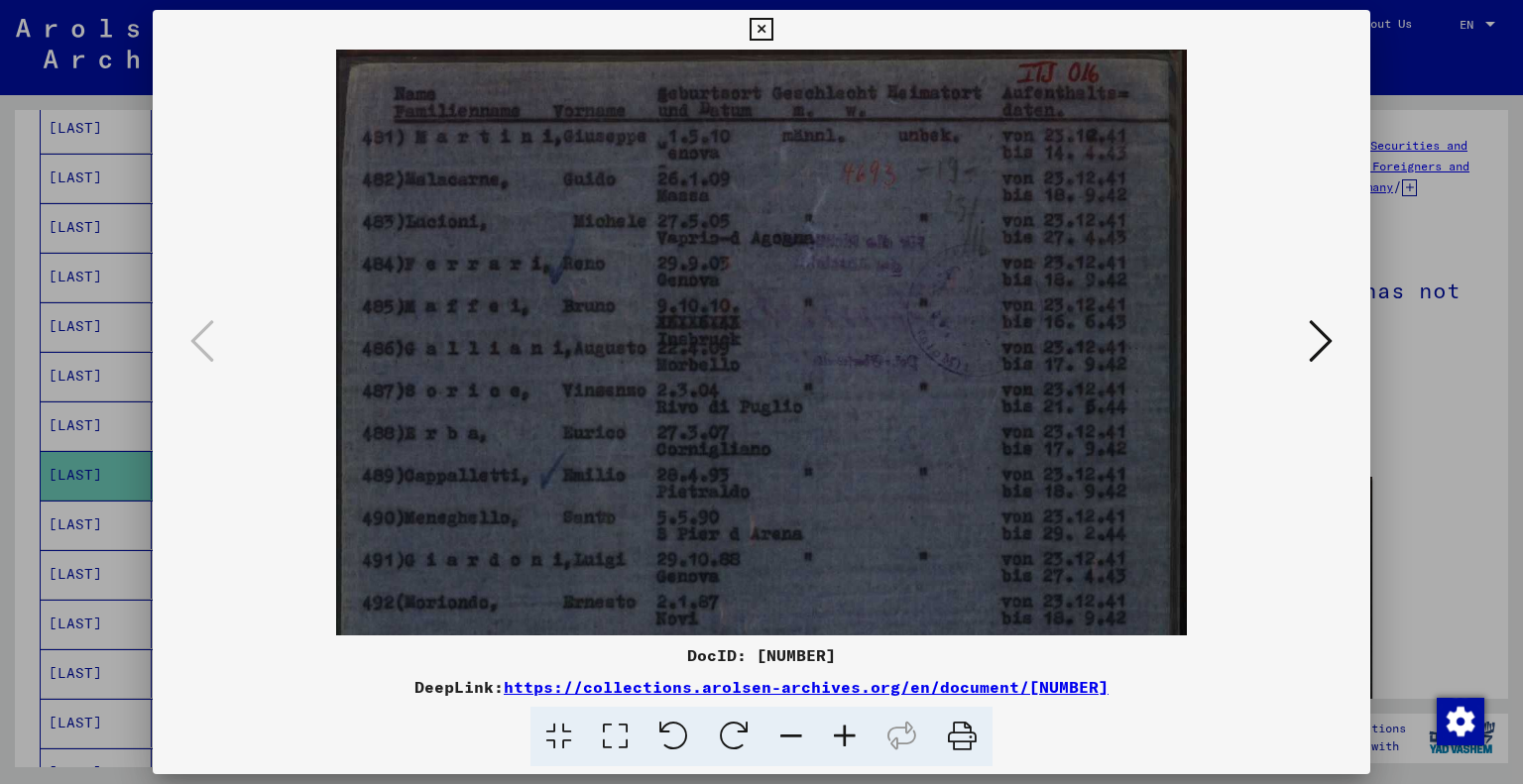 click at bounding box center (845, 736) 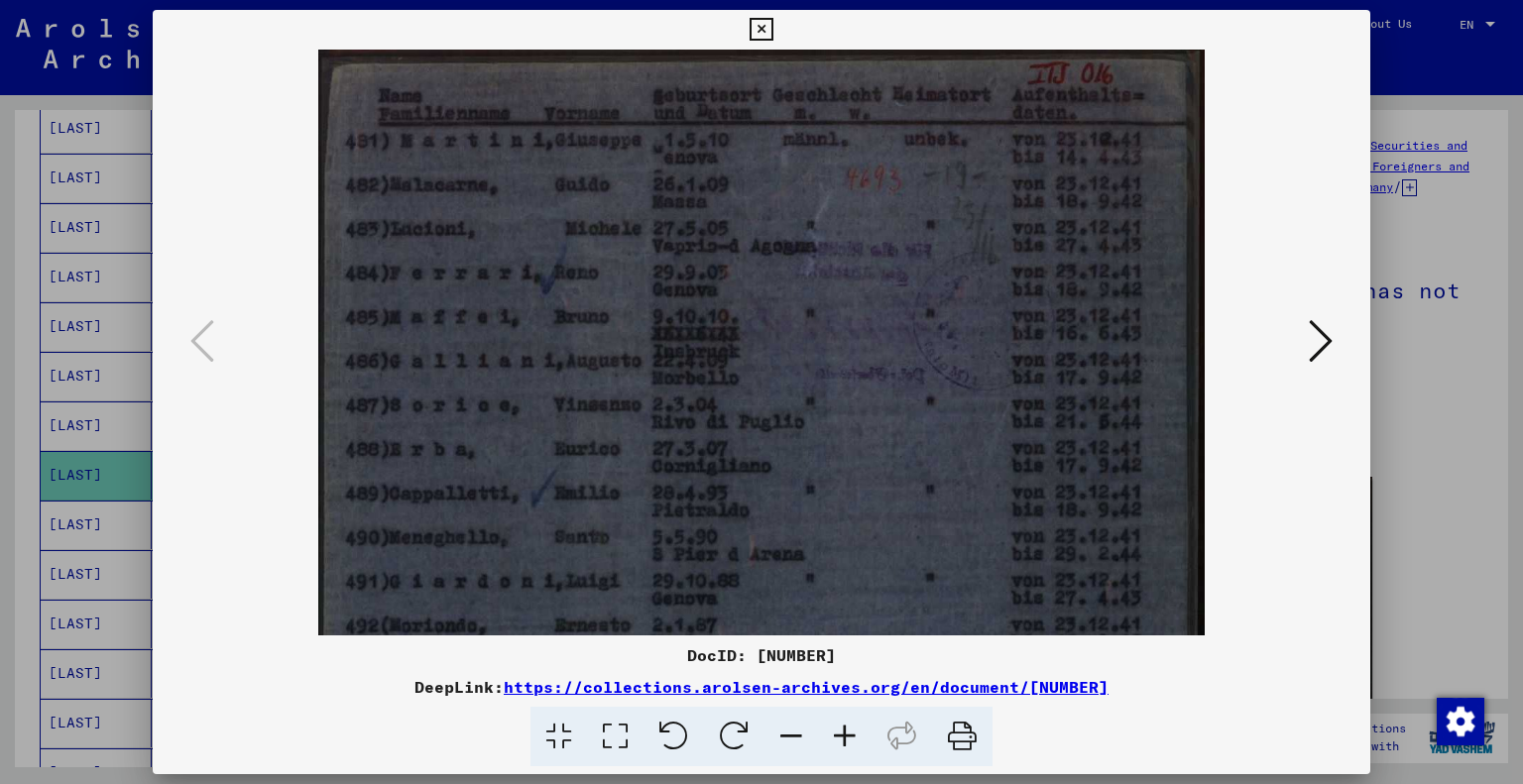 click at bounding box center [845, 736] 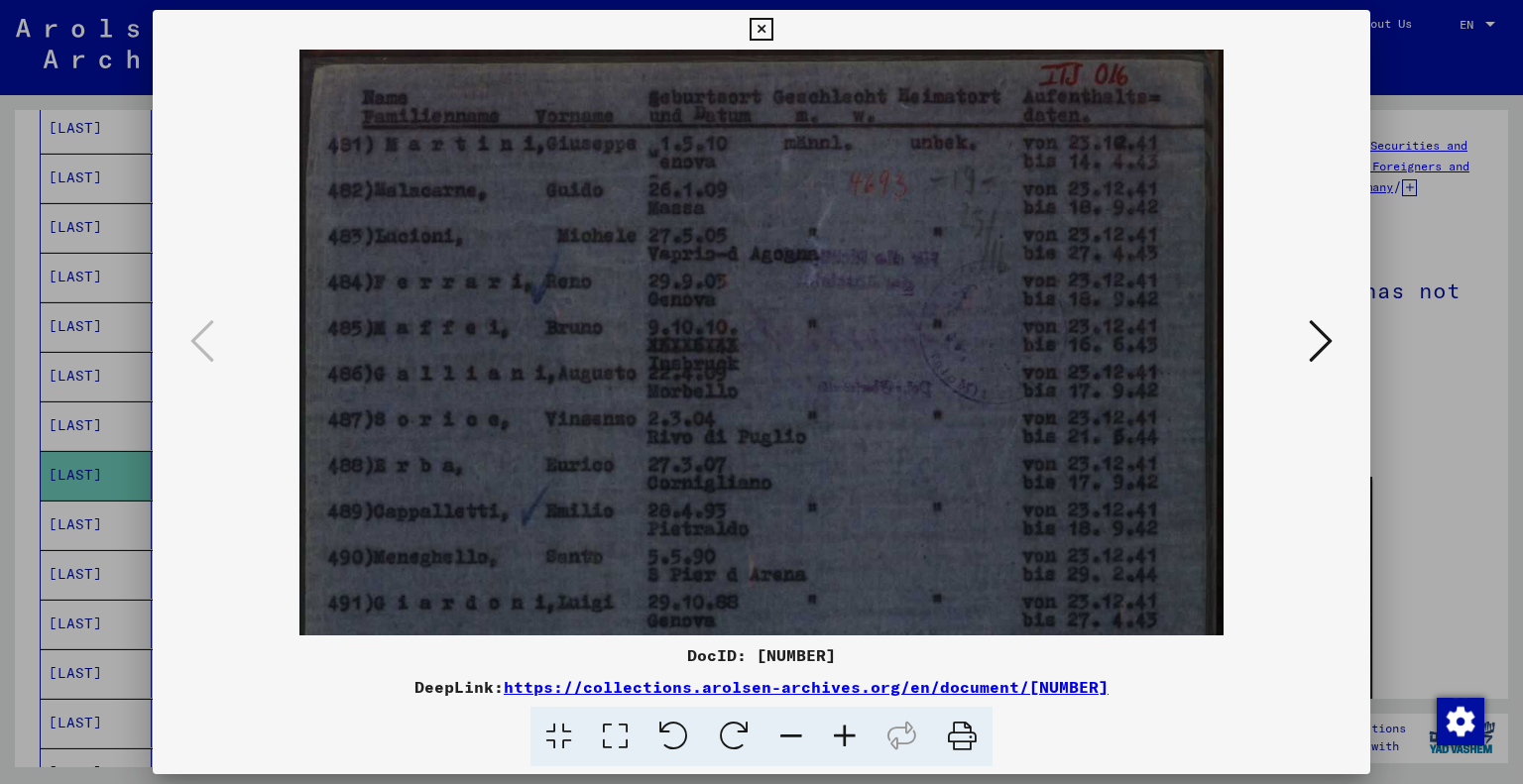 drag, startPoint x: 792, startPoint y: 347, endPoint x: 817, endPoint y: 423, distance: 80.00625 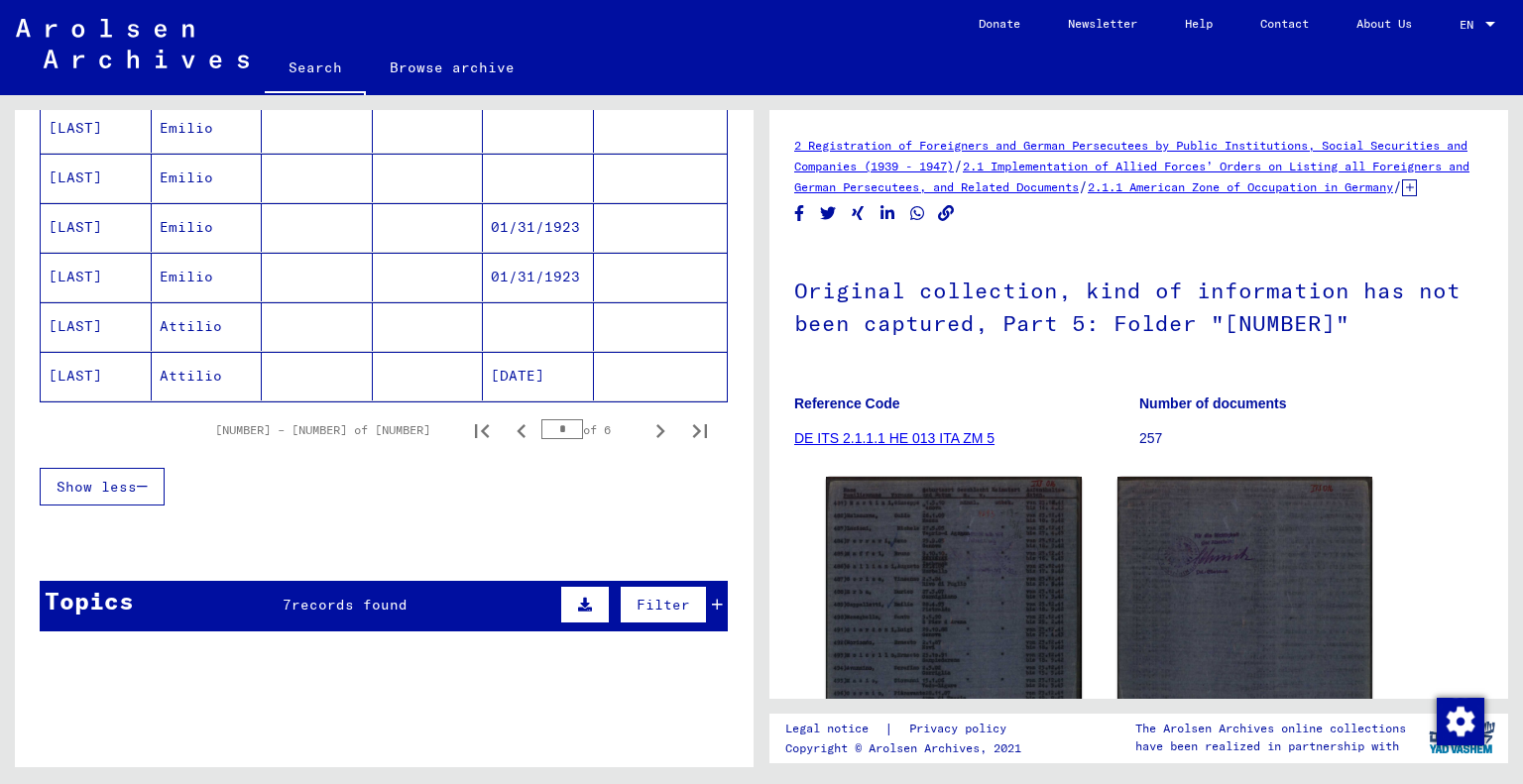 scroll, scrollTop: 1288, scrollLeft: 0, axis: vertical 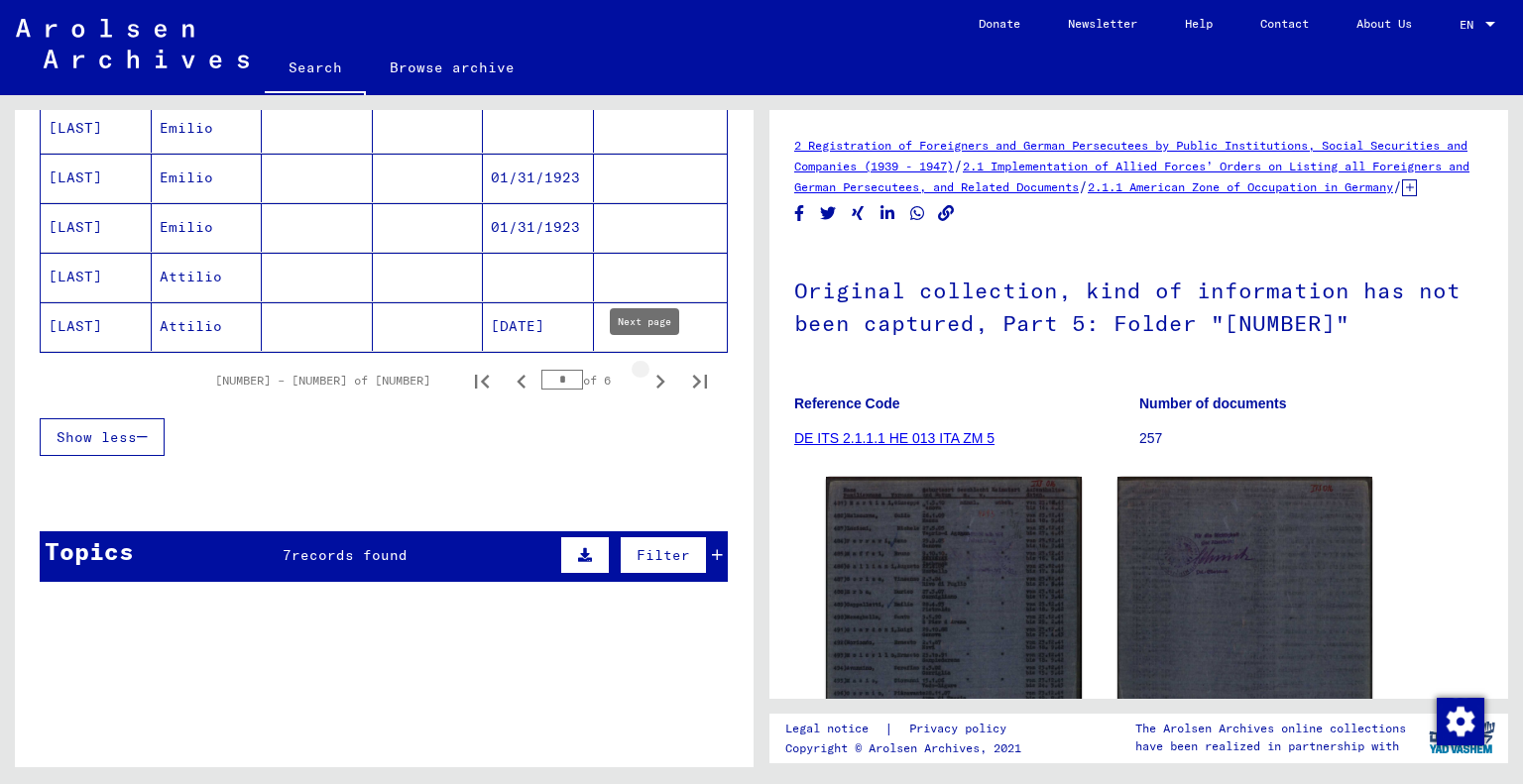 click 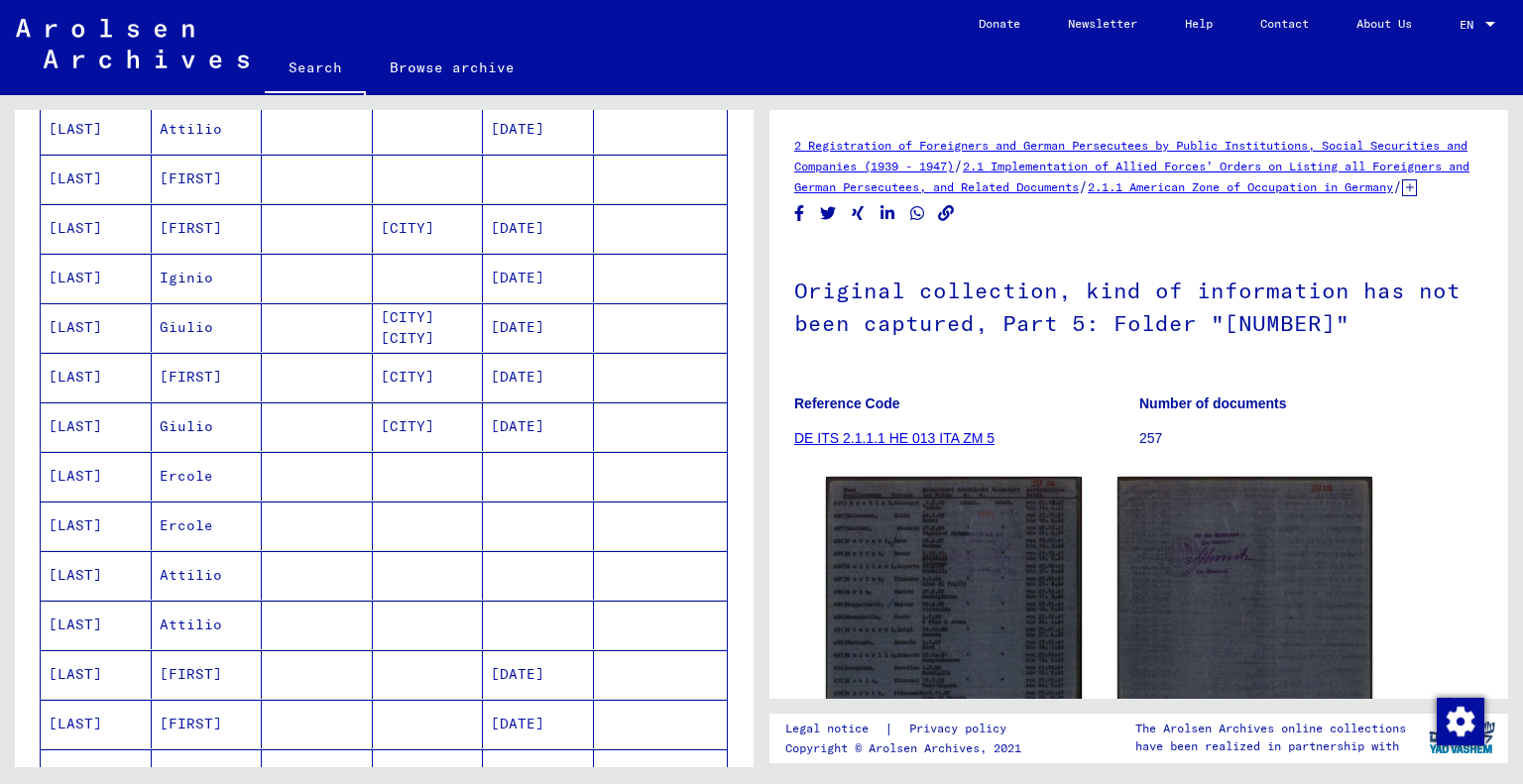 scroll, scrollTop: 198, scrollLeft: 0, axis: vertical 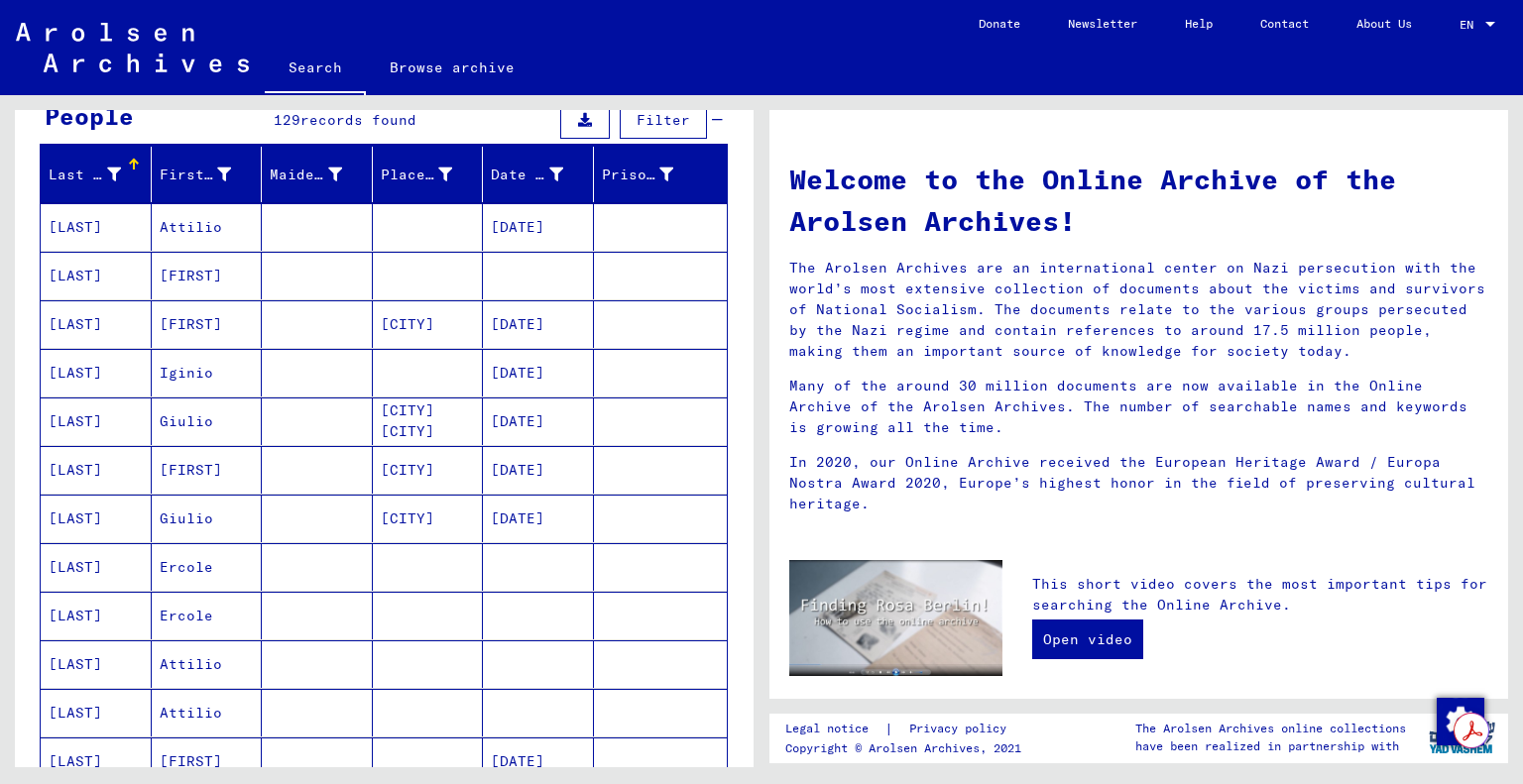 drag, startPoint x: 790, startPoint y: 174, endPoint x: 1491, endPoint y: 494, distance: 770.58484 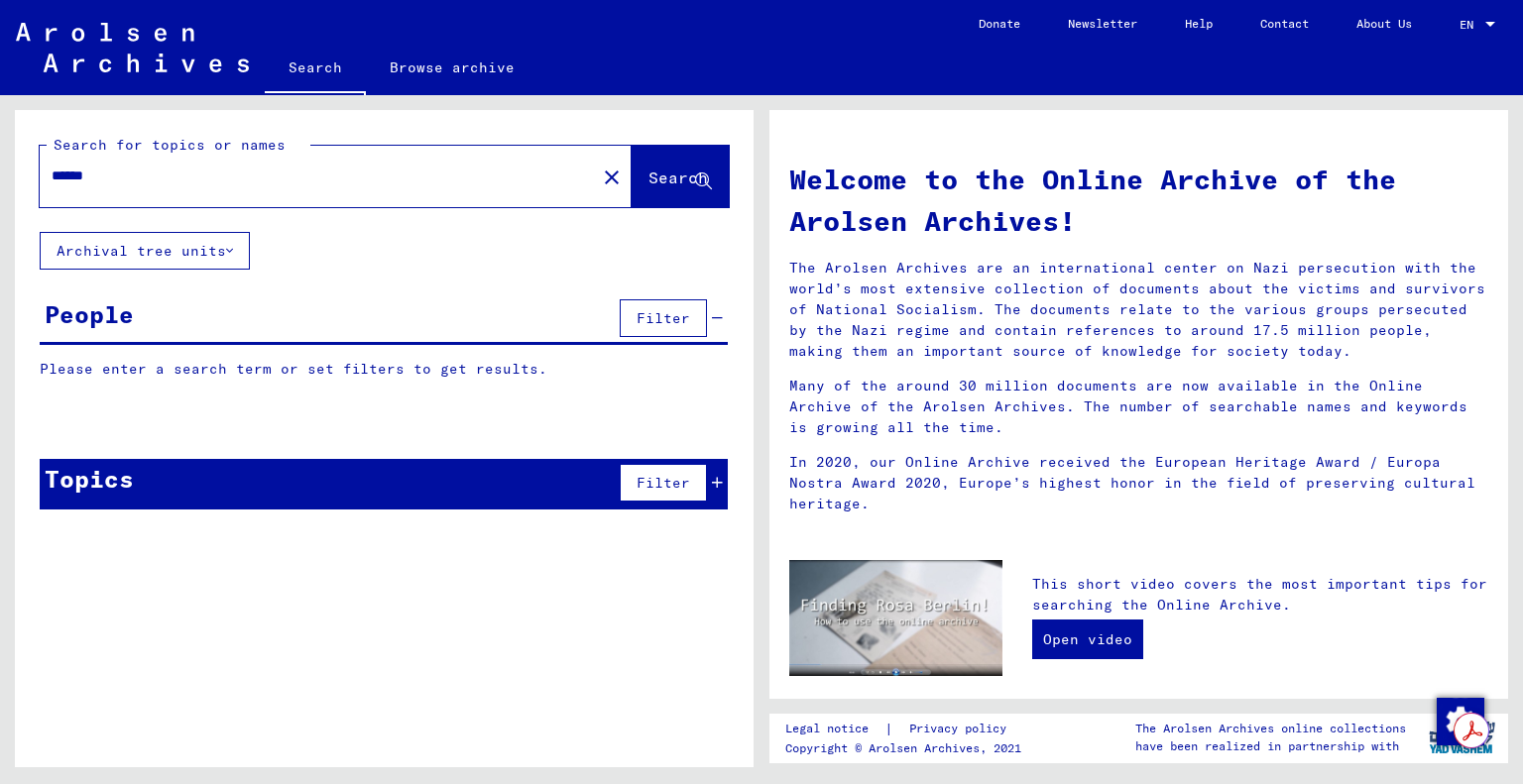 scroll, scrollTop: 0, scrollLeft: 0, axis: both 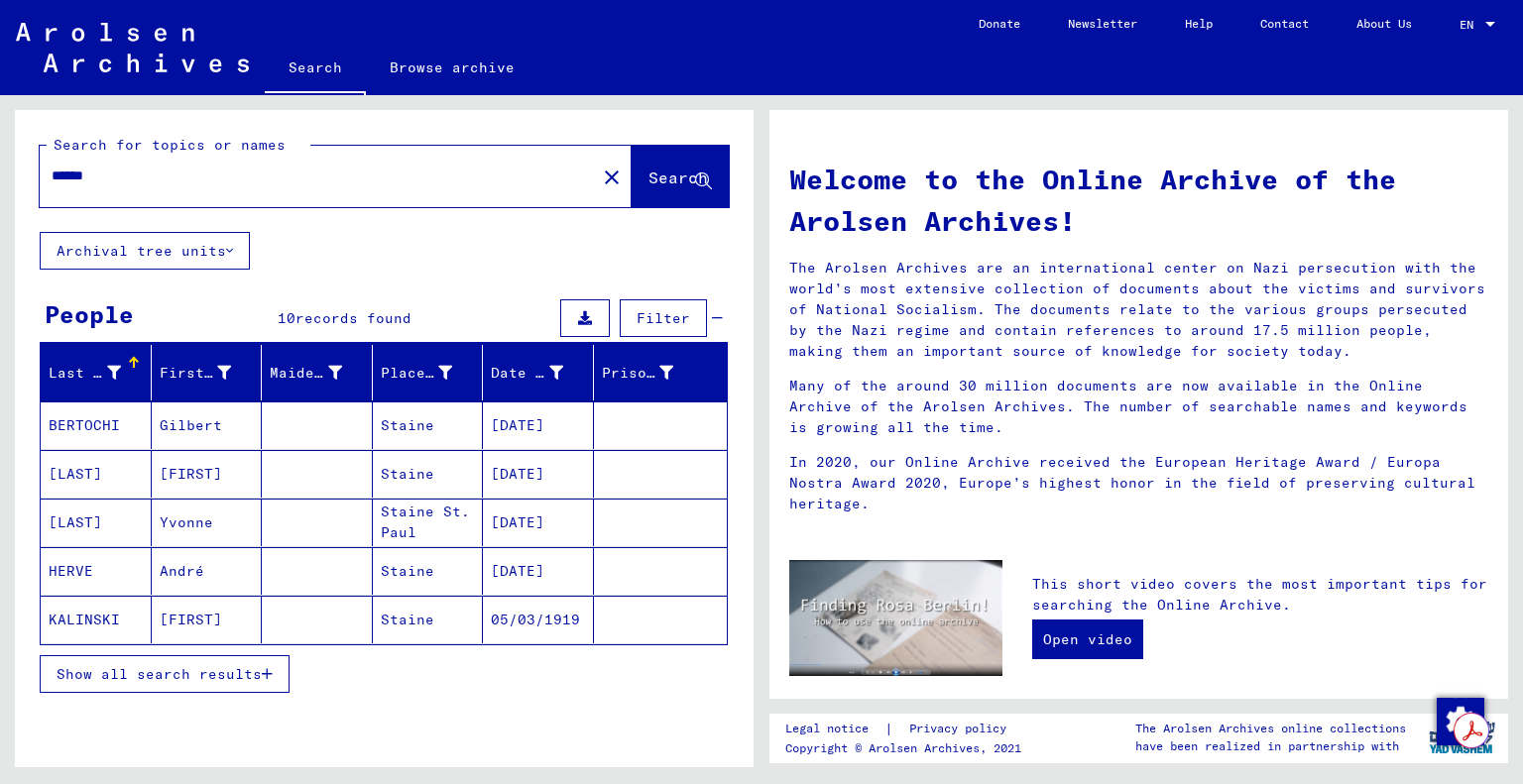 type 